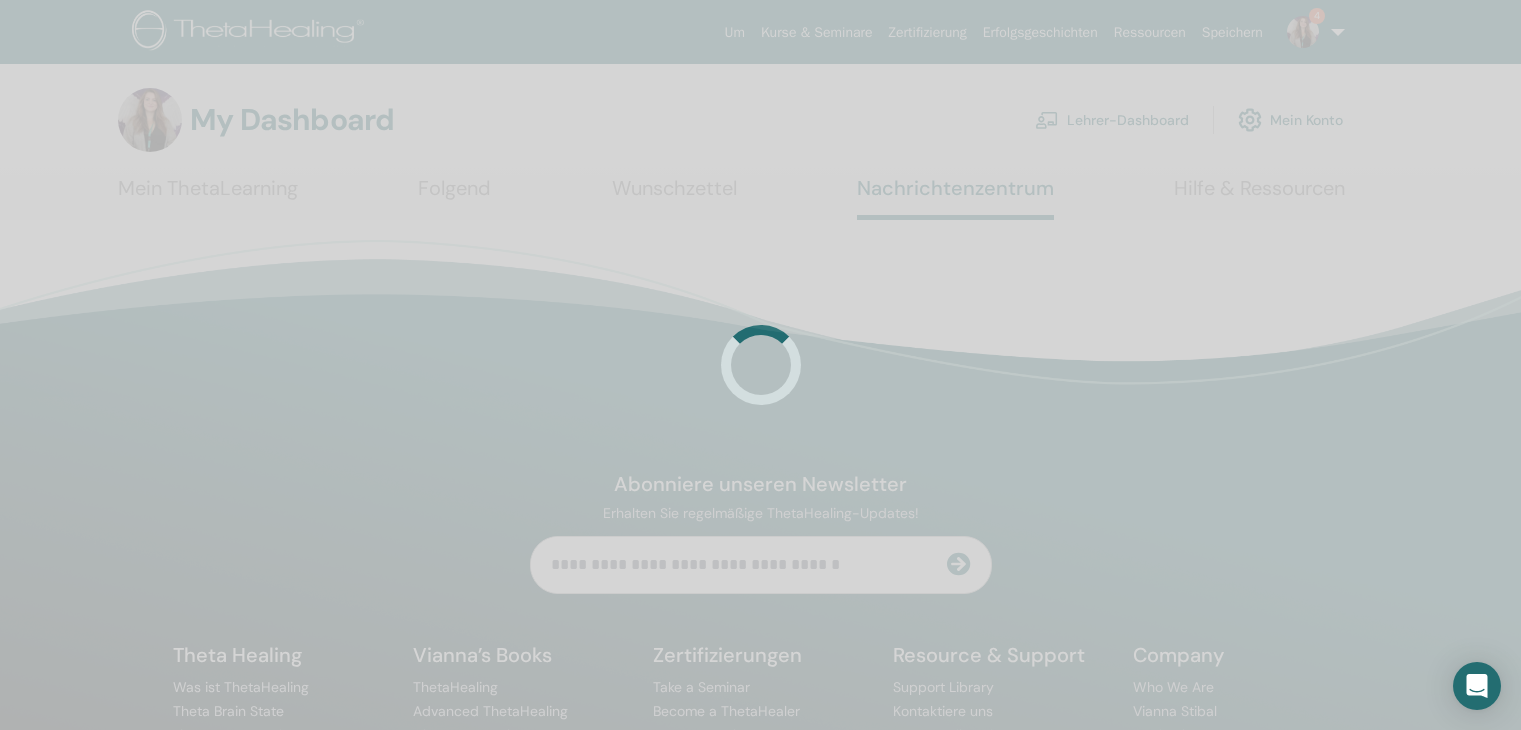 scroll, scrollTop: 0, scrollLeft: 0, axis: both 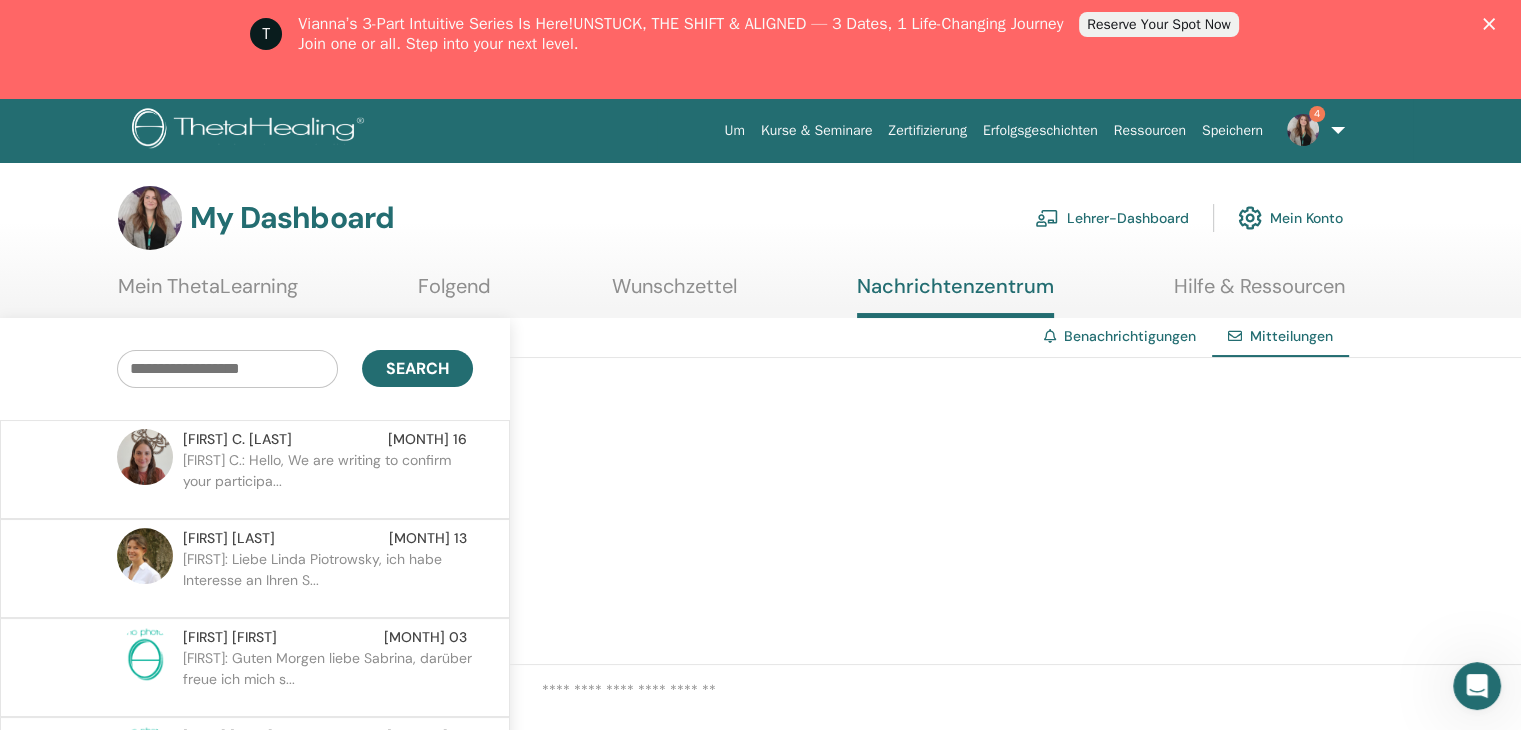 click on "Daniela C.: Hello,
We are writing to confirm your participa..." at bounding box center (328, 480) 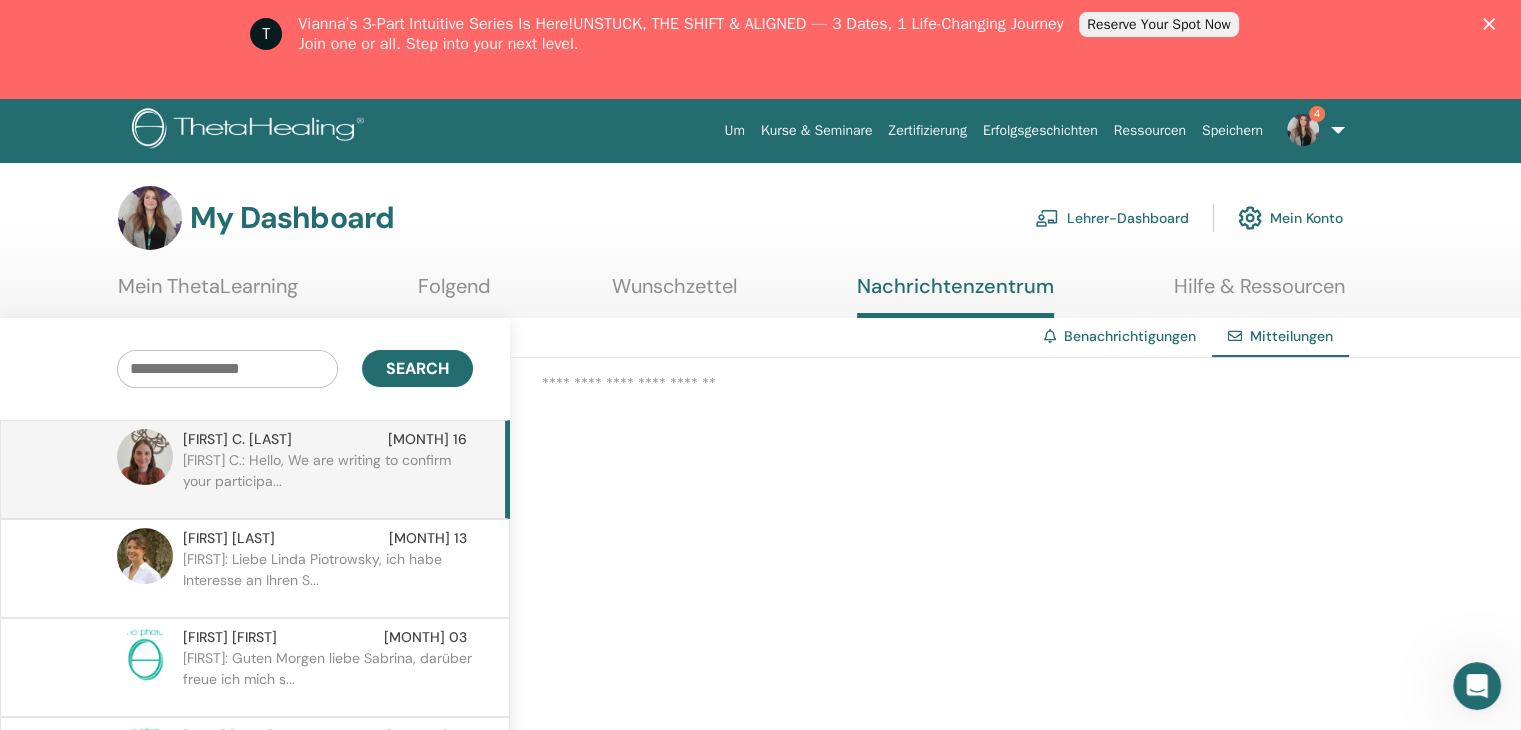 scroll, scrollTop: 23, scrollLeft: 0, axis: vertical 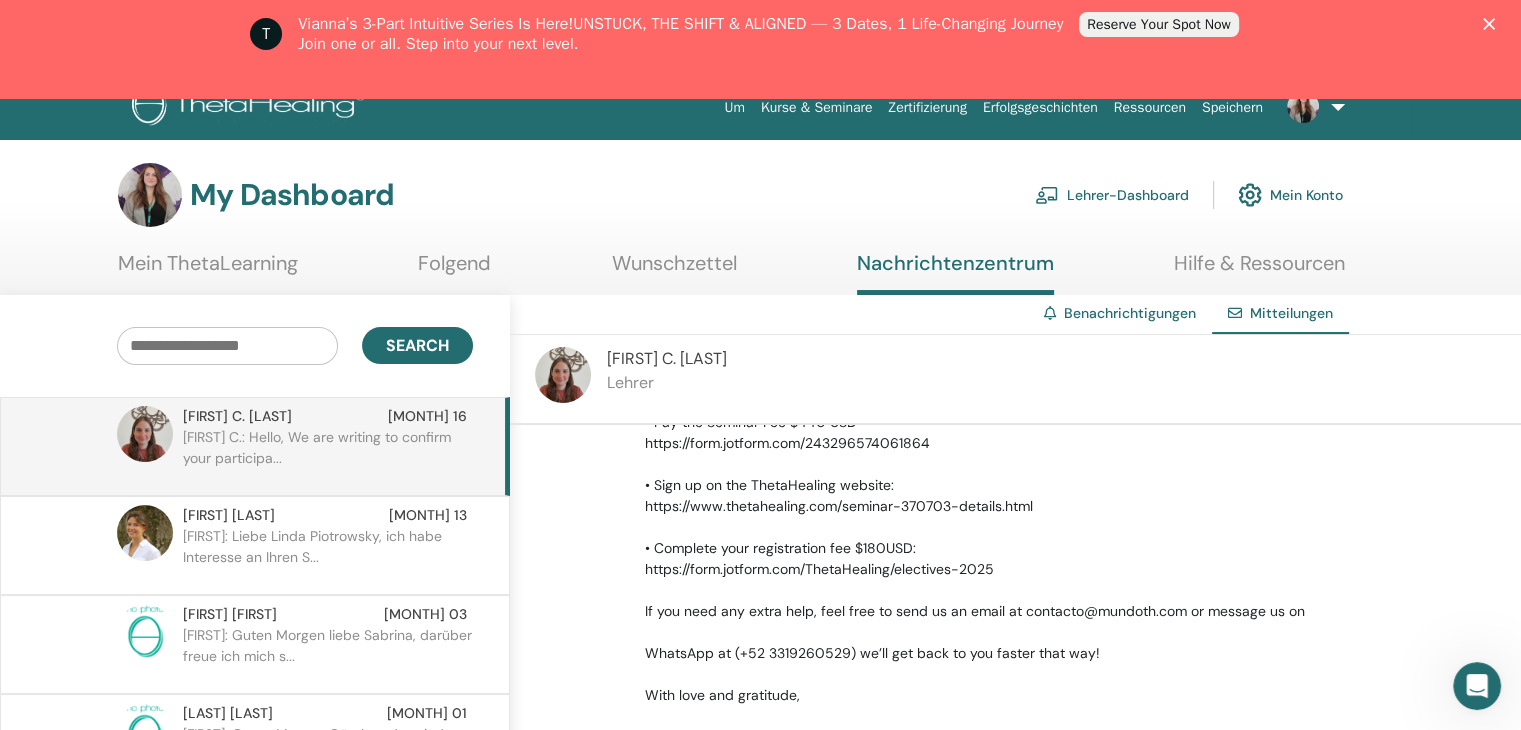 click on "4" at bounding box center (1312, 107) 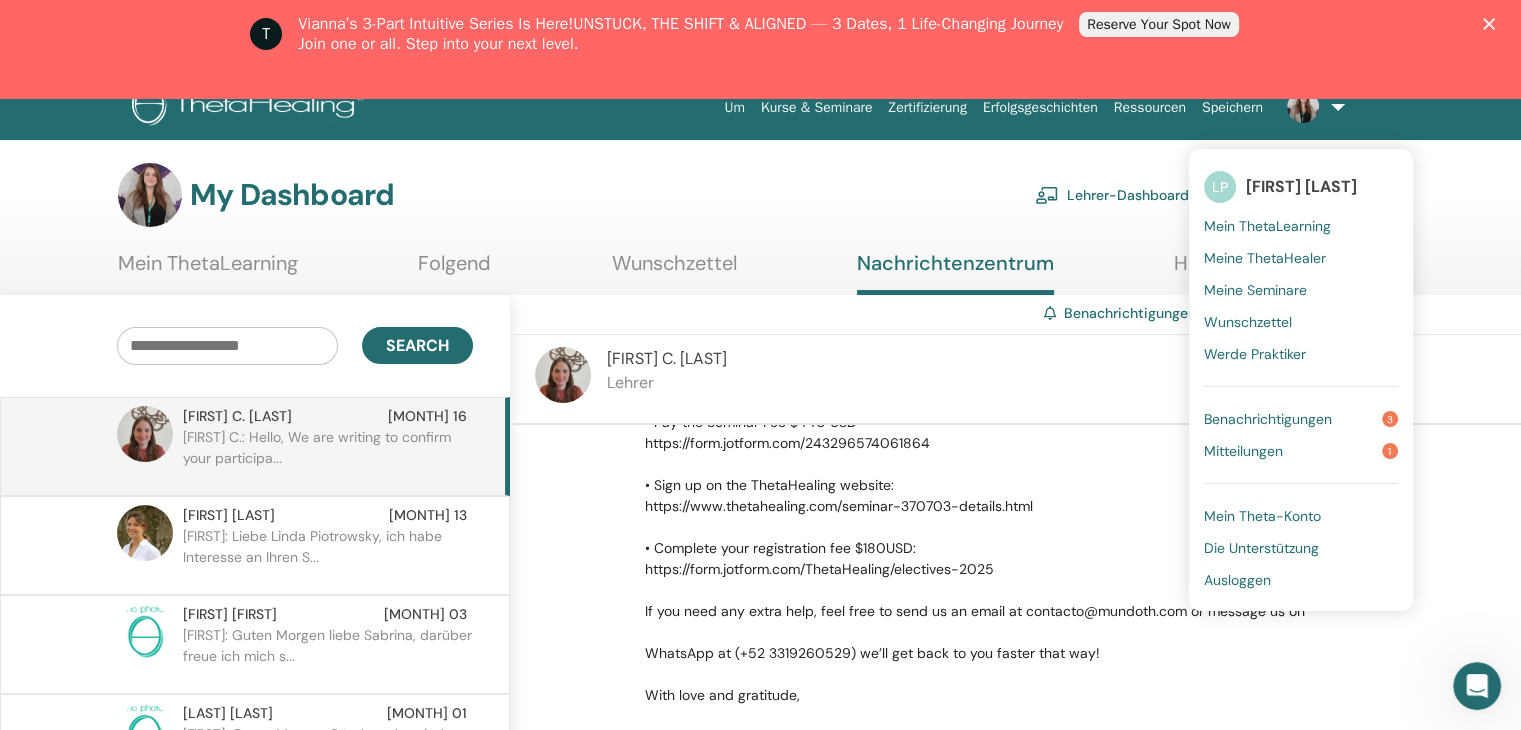 click on "Benachrichtigungen" at bounding box center (1268, 419) 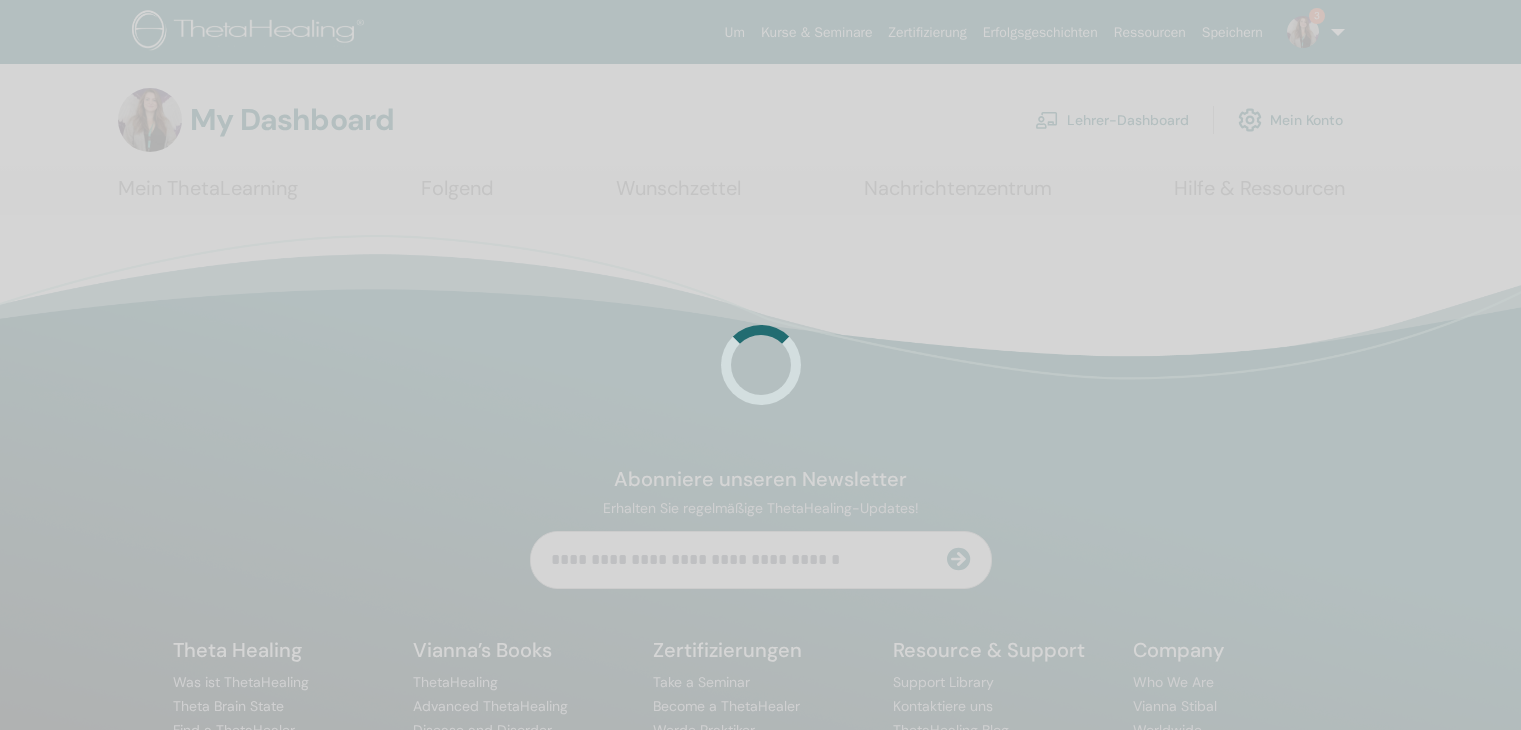 scroll, scrollTop: 0, scrollLeft: 0, axis: both 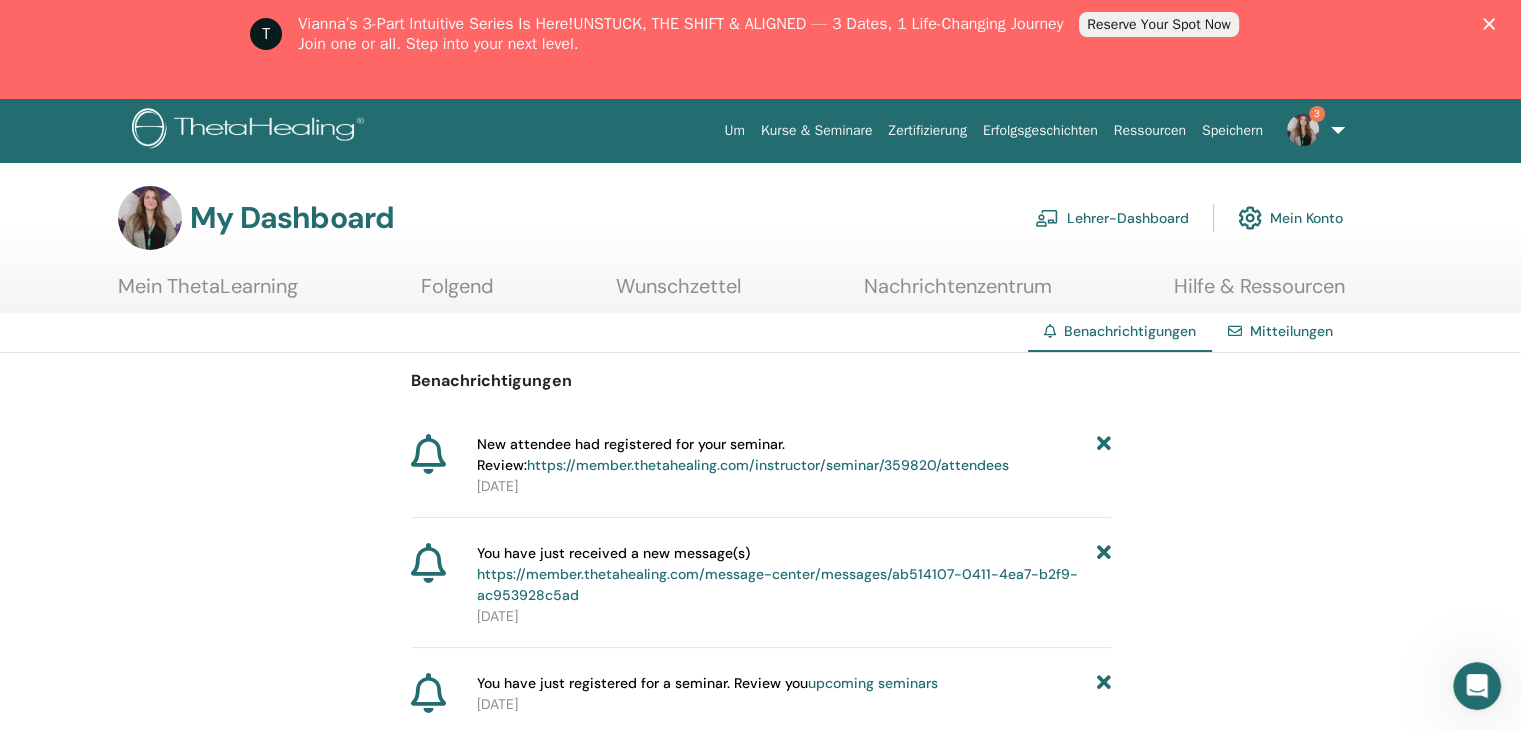 click at bounding box center [1103, 574] 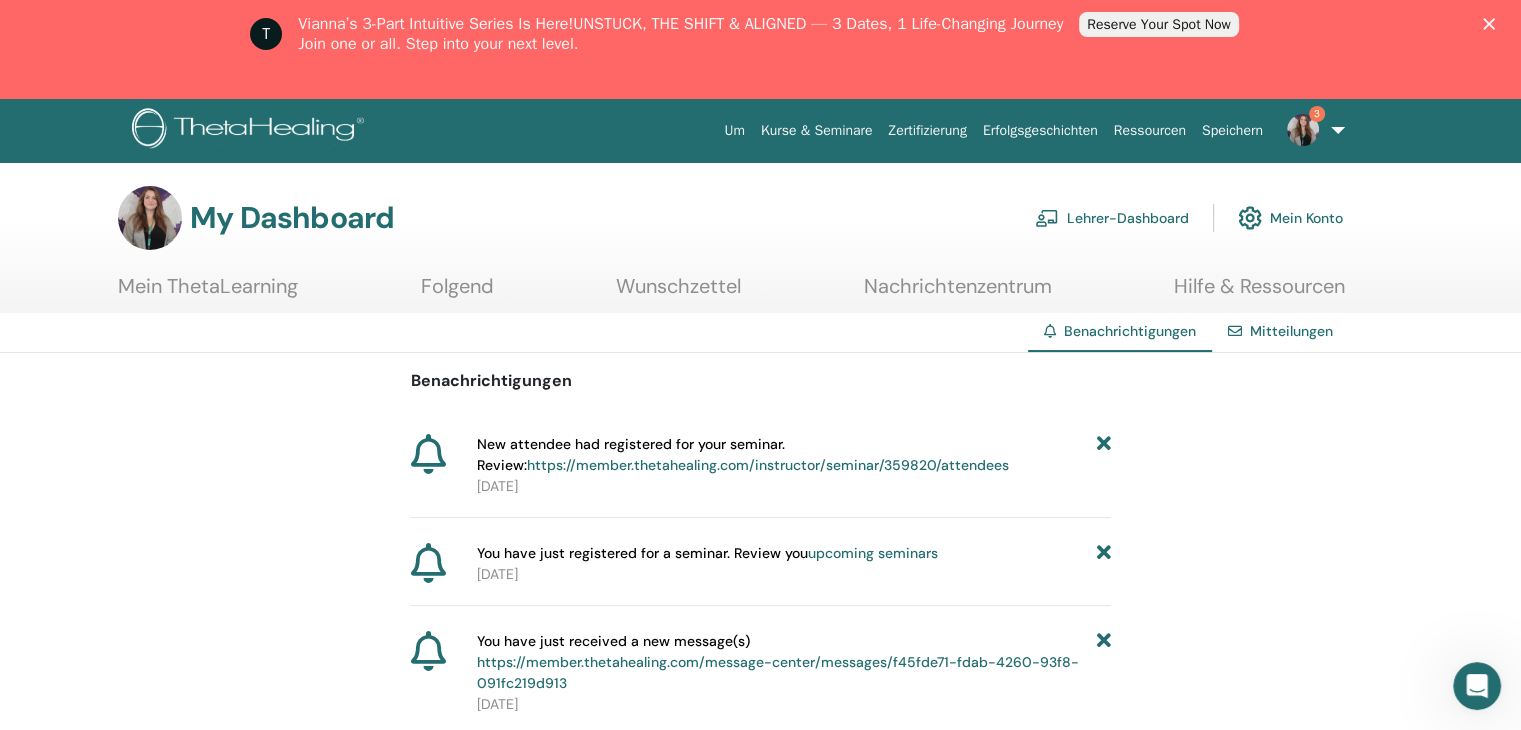 click at bounding box center [1103, 553] 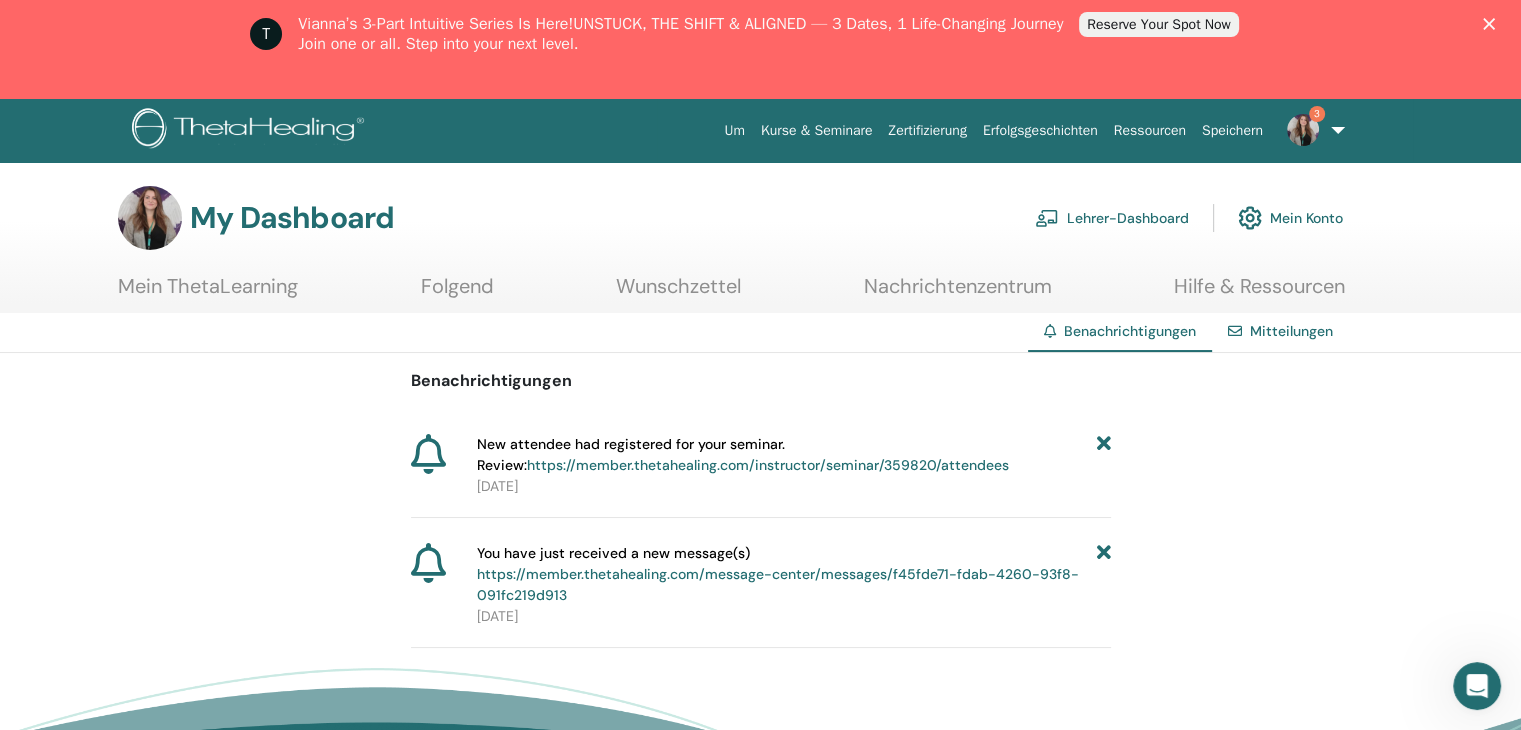click on "https://member.thetahealing.com/message-center/messages/f45fde71-fdab-4260-93f8-091fc219d913" at bounding box center [778, 584] 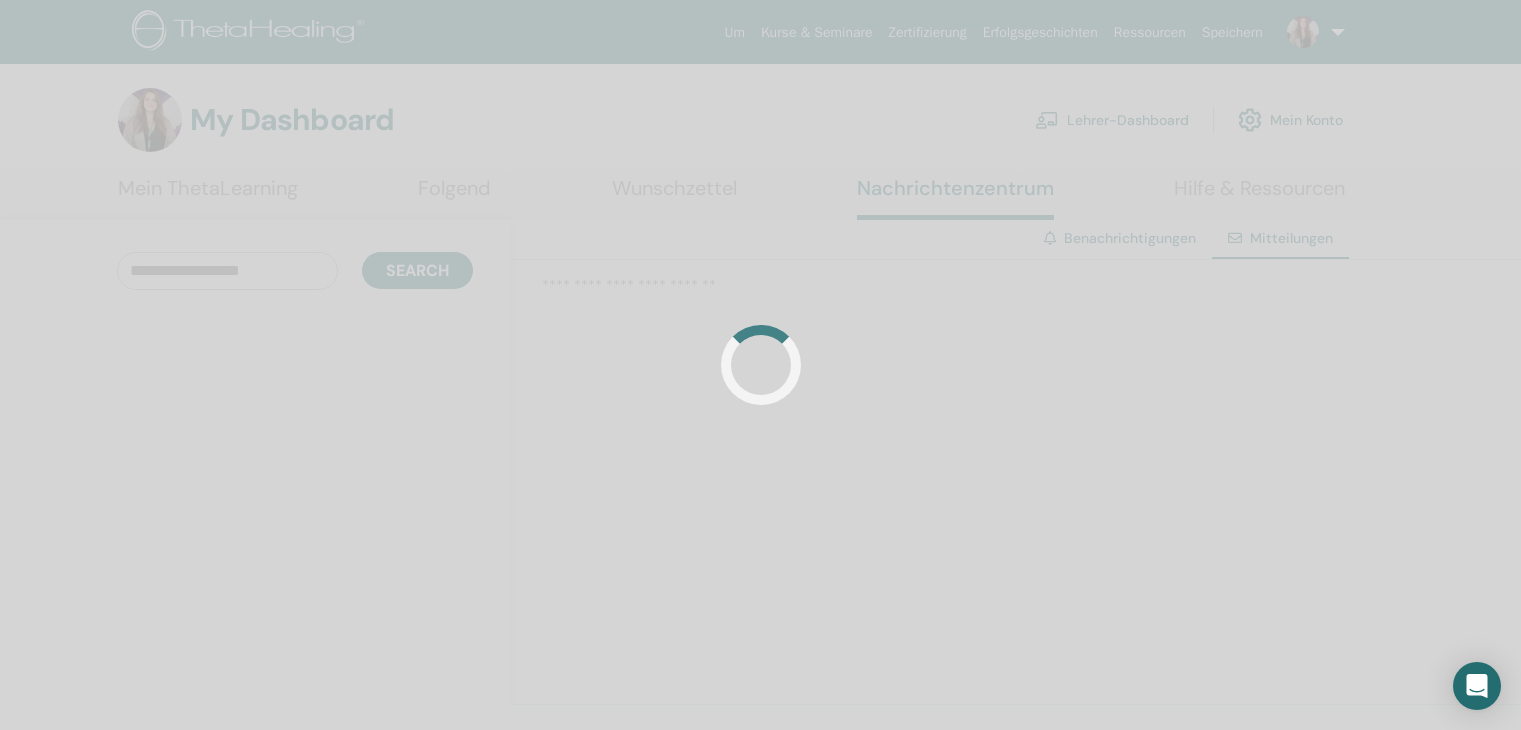 scroll, scrollTop: 0, scrollLeft: 0, axis: both 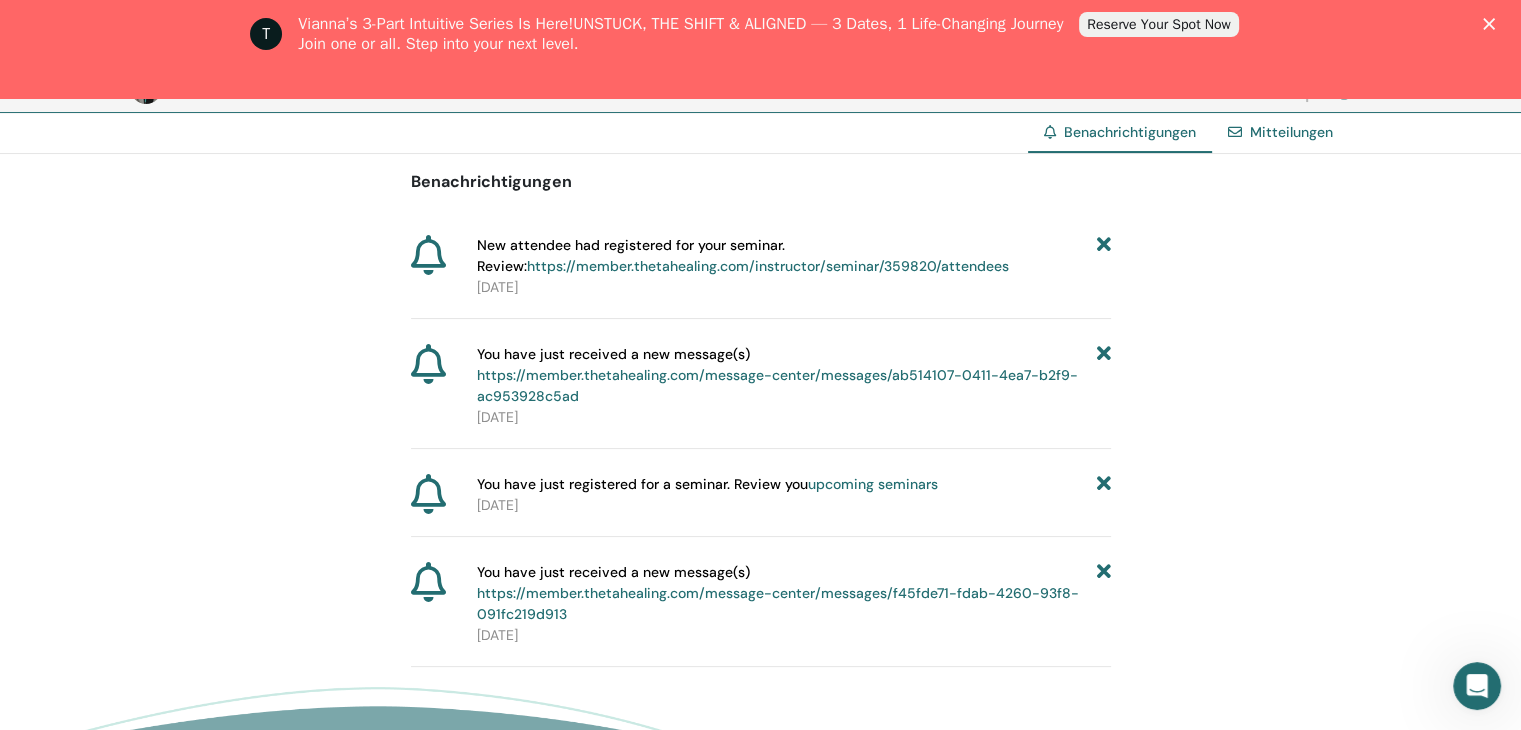 click on "Benachrichtigungen New attendee had registered for your seminar. Review:  https://member.thetahealing.com/instructor/seminar/359820/attendees 2025-07-17 You have just received a new message(s)
https://member.thetahealing.com/message-center/messages/ab514107-0411-4ea7-b2f9-ac953928c5ad 2025-07-16 You have just registered for a seminar. Review you  upcoming seminars 2025-07-16 You have just received a new message(s)
https://member.thetahealing.com/message-center/messages/f45fde71-fdab-4260-93f8-091fc219d913 2025-07-13" at bounding box center (760, 410) 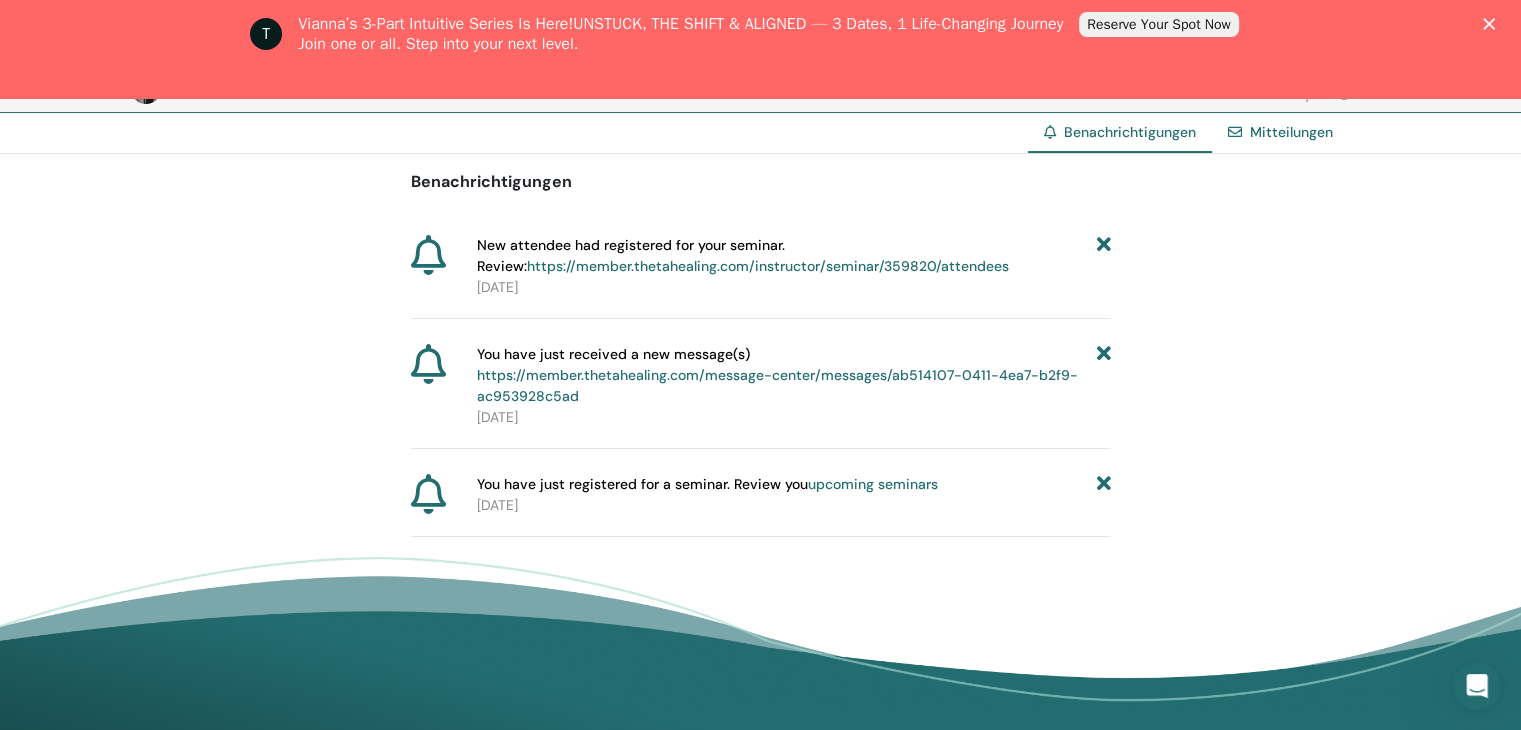 click on "https://member.thetahealing.com/instructor/seminar/359820/attendees" at bounding box center [768, 266] 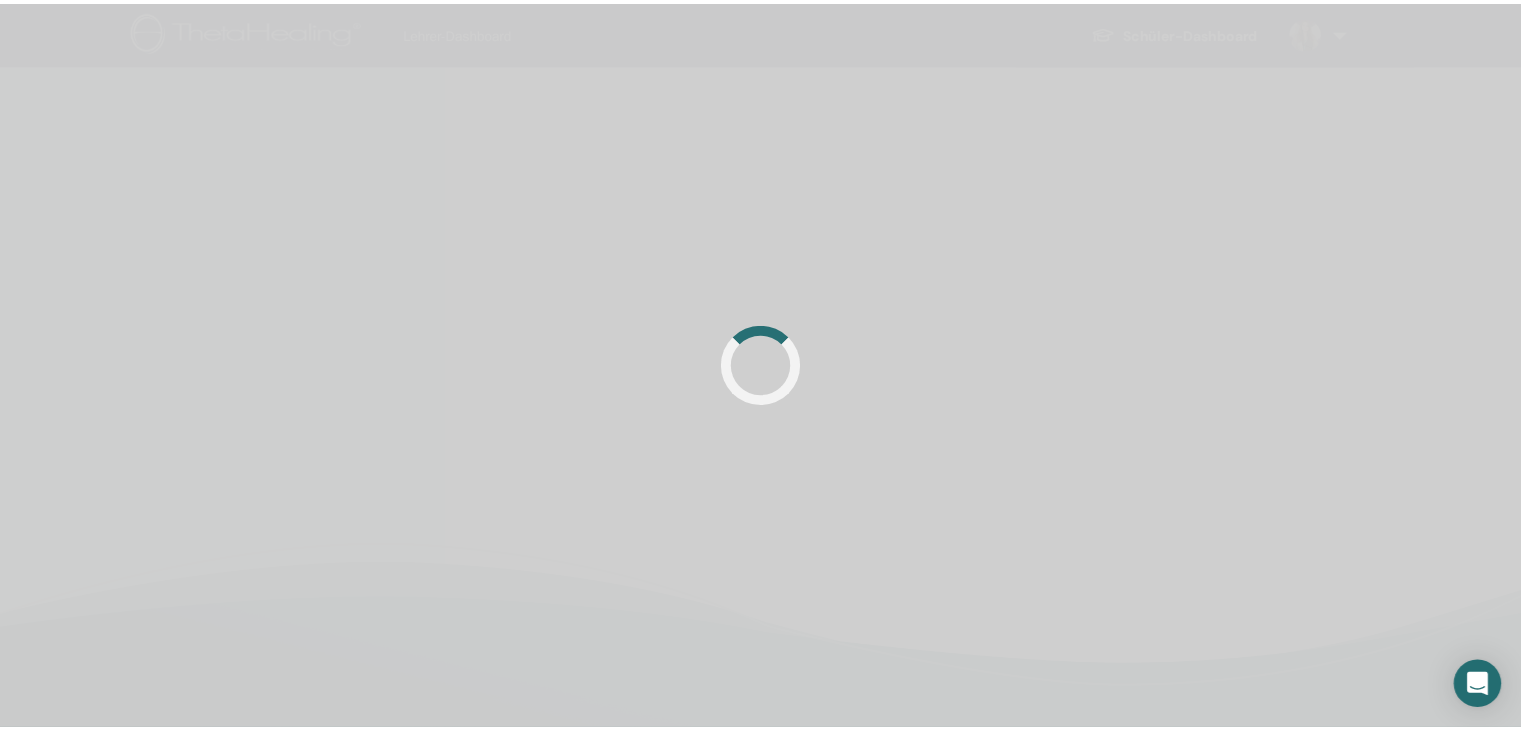 scroll, scrollTop: 0, scrollLeft: 0, axis: both 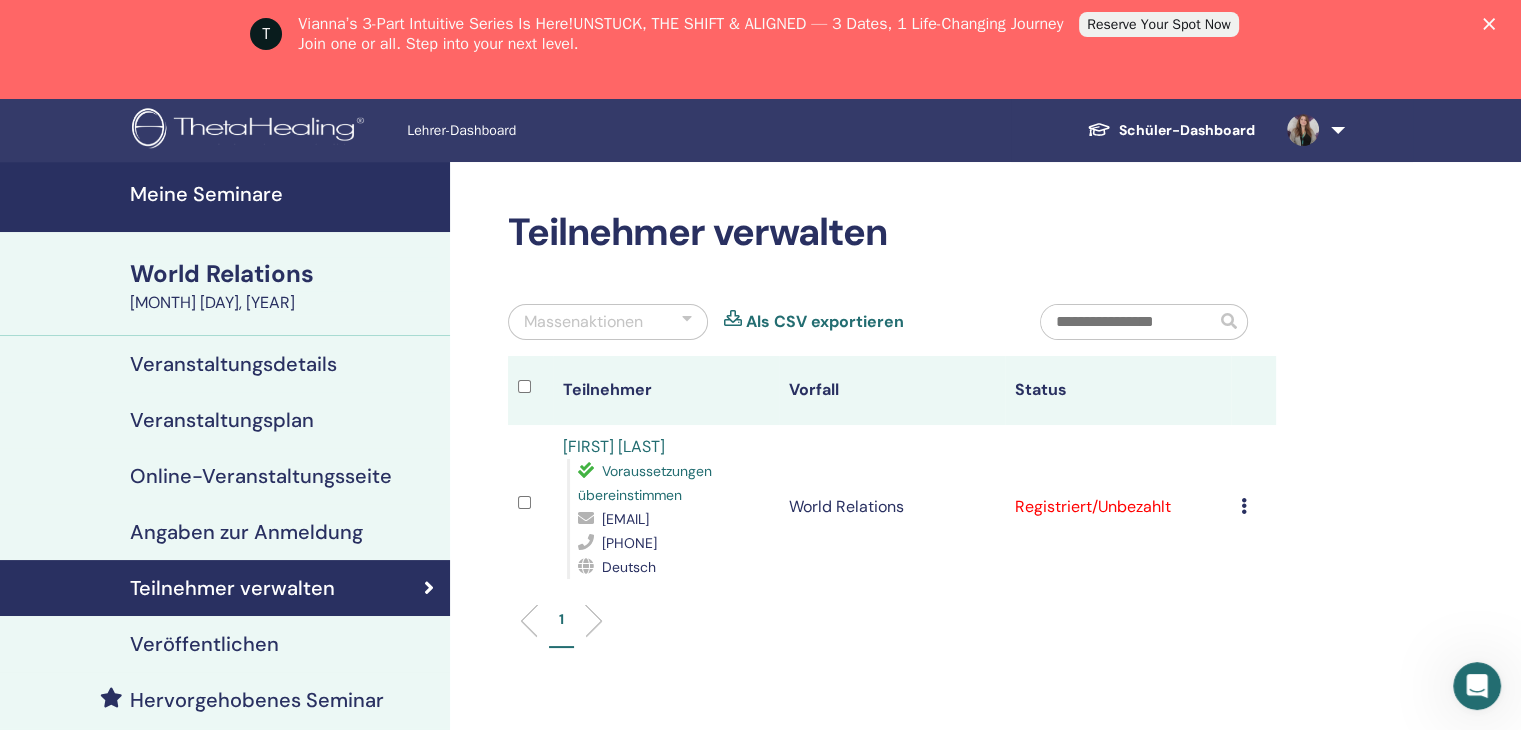 click at bounding box center (1312, 130) 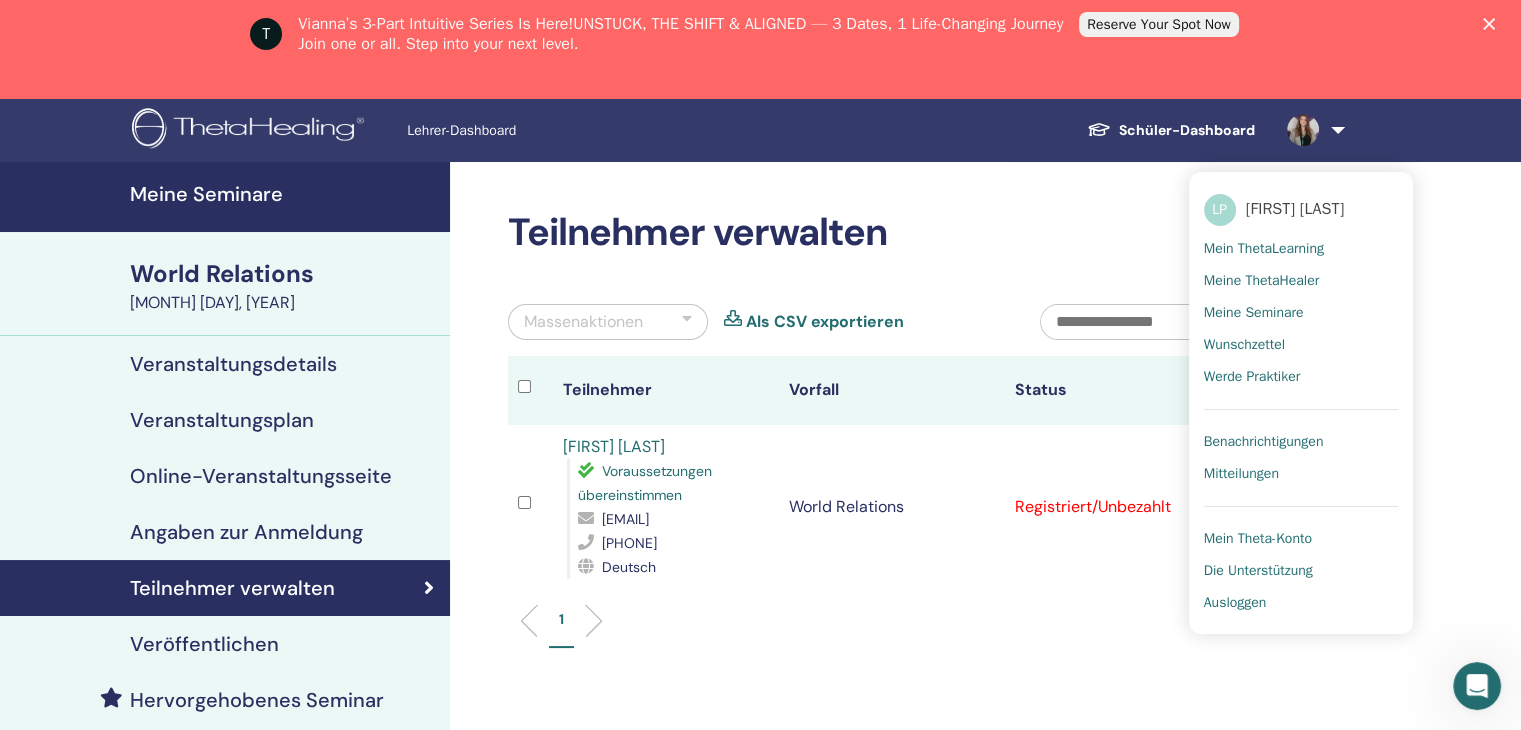 click on "Benachrichtigungen" at bounding box center [1264, 442] 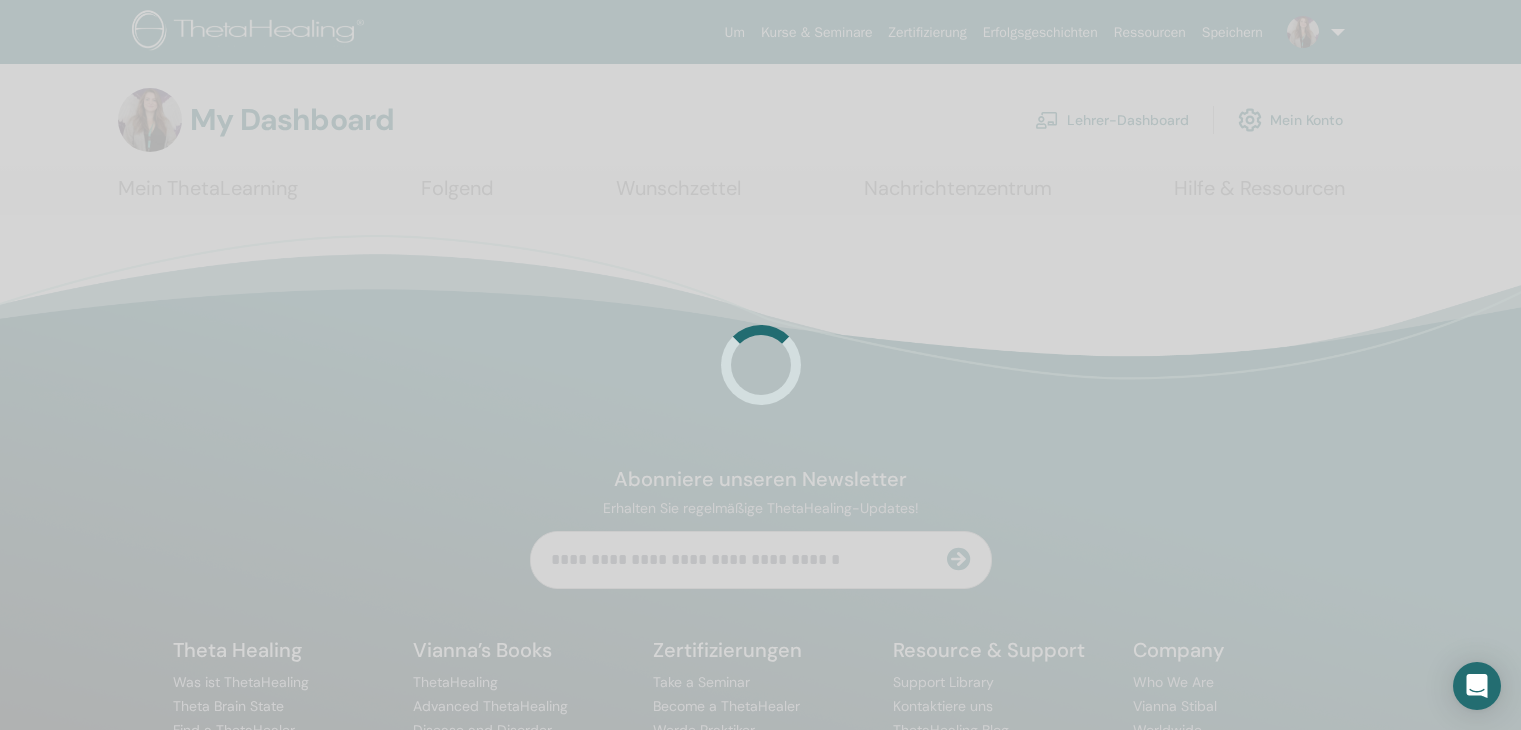 scroll, scrollTop: 0, scrollLeft: 0, axis: both 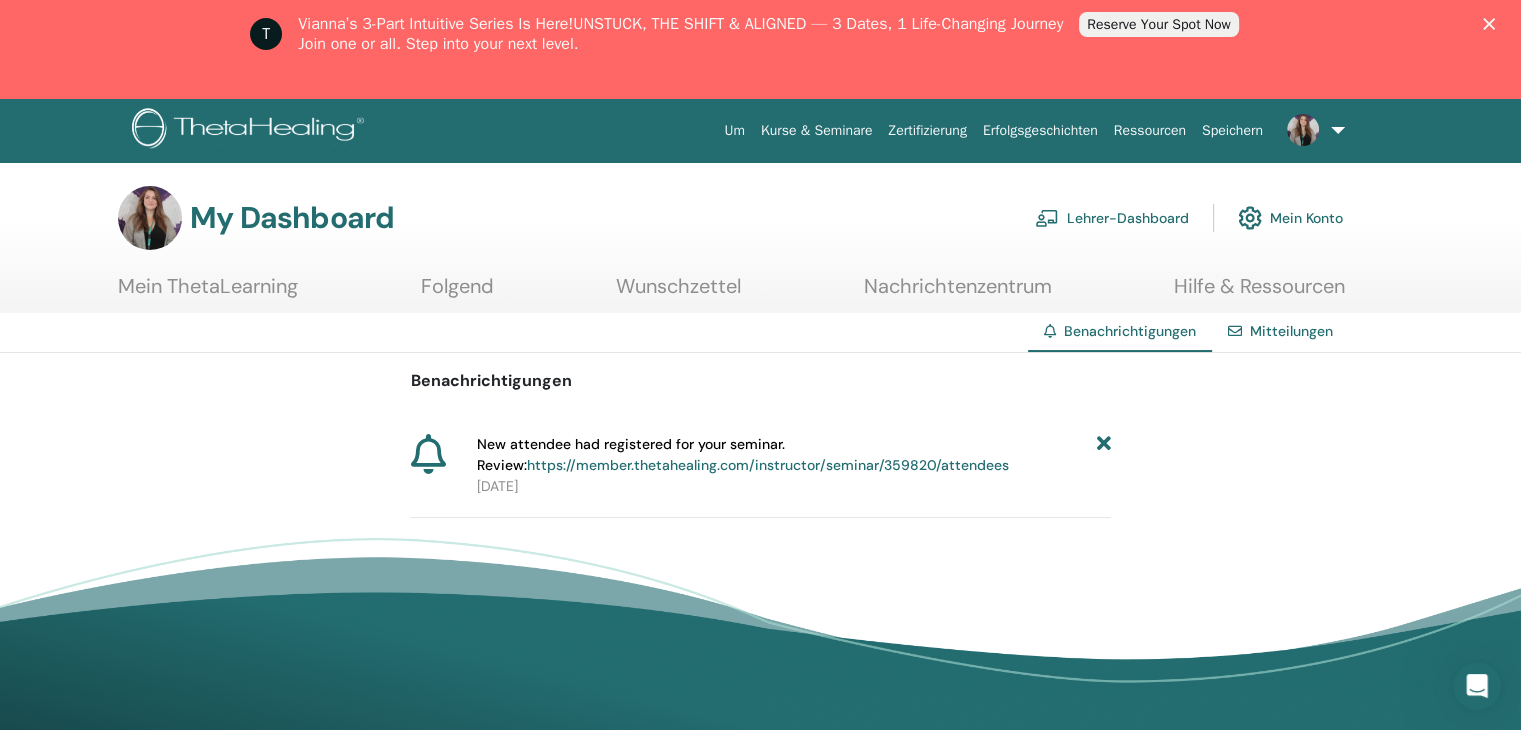 click at bounding box center (1103, 455) 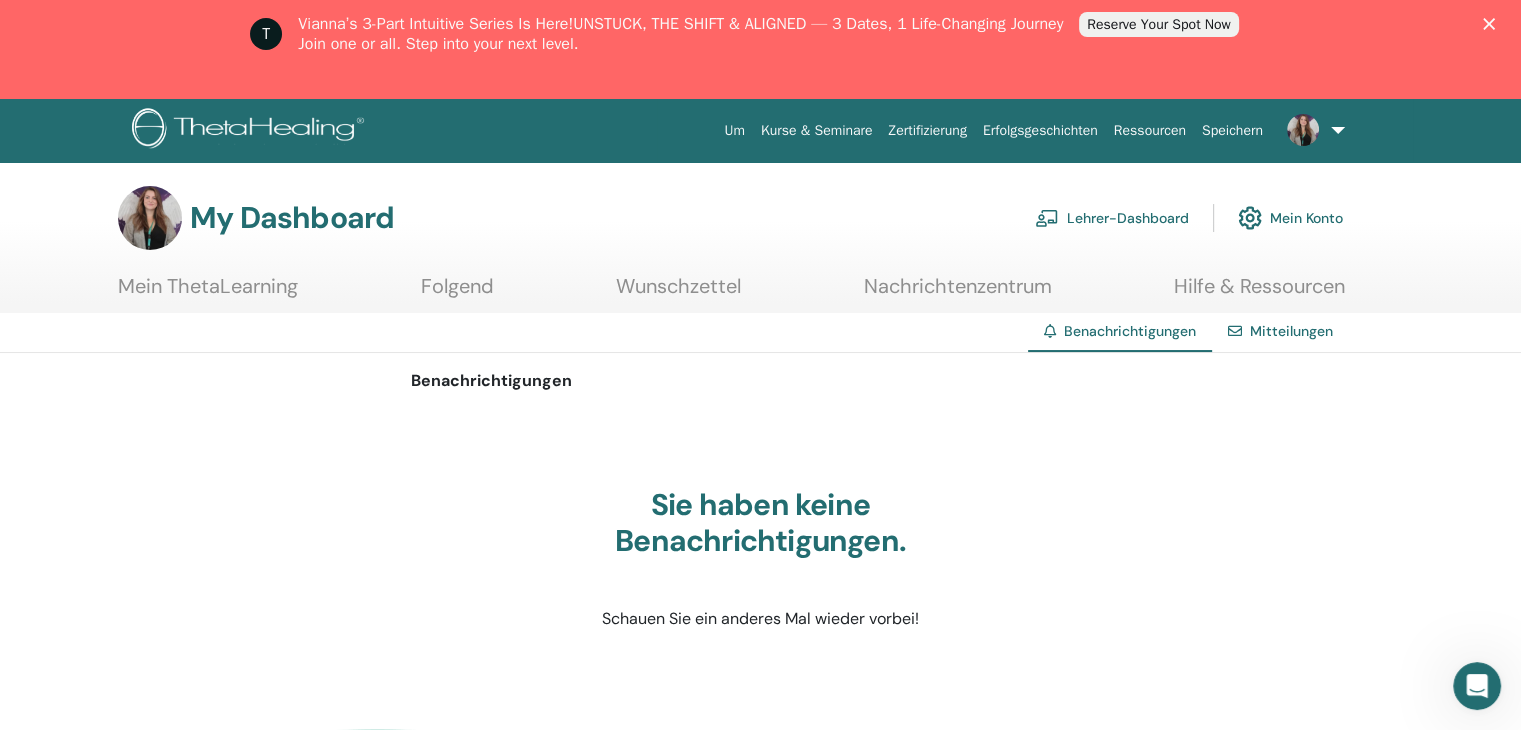 click on "Mitteilungen" at bounding box center [1291, 331] 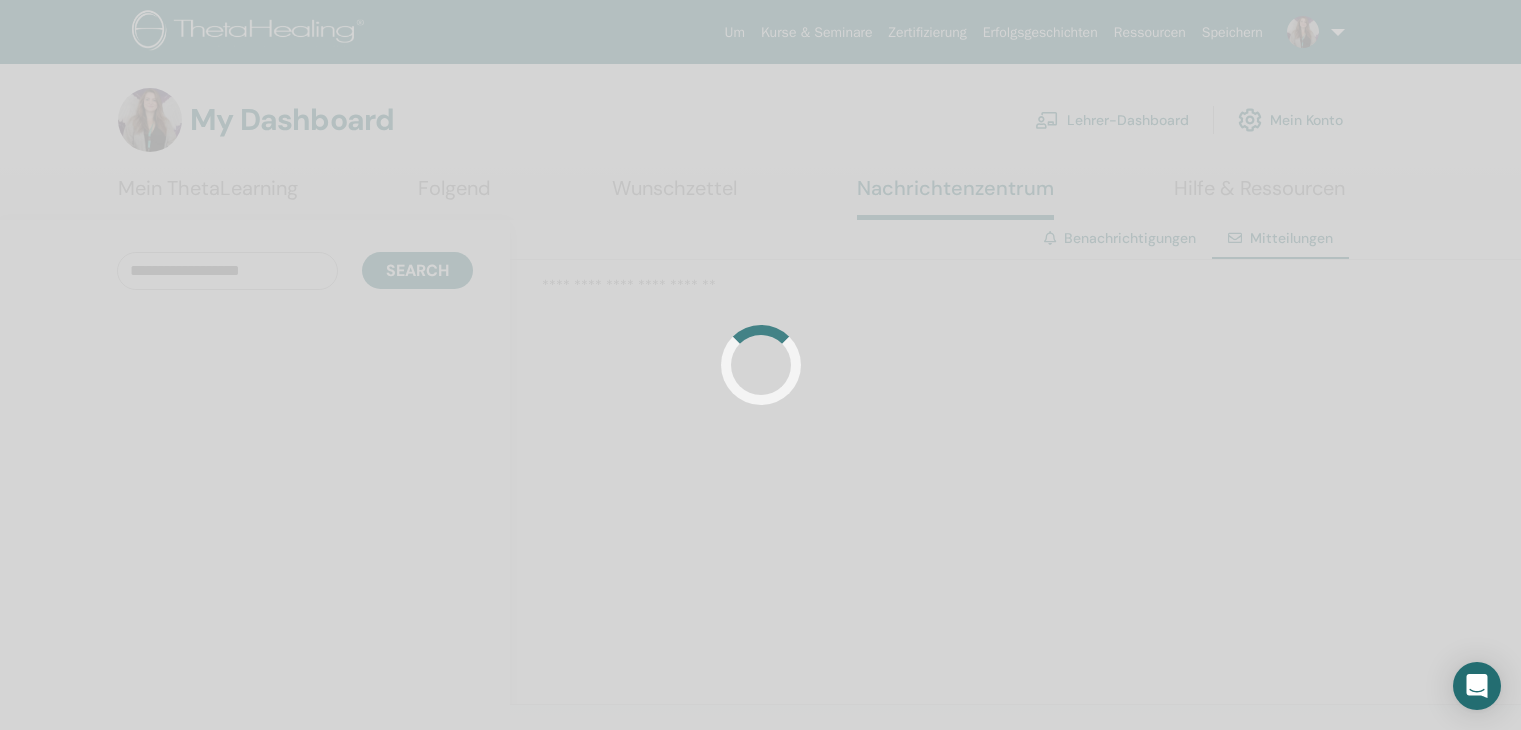 scroll, scrollTop: 0, scrollLeft: 0, axis: both 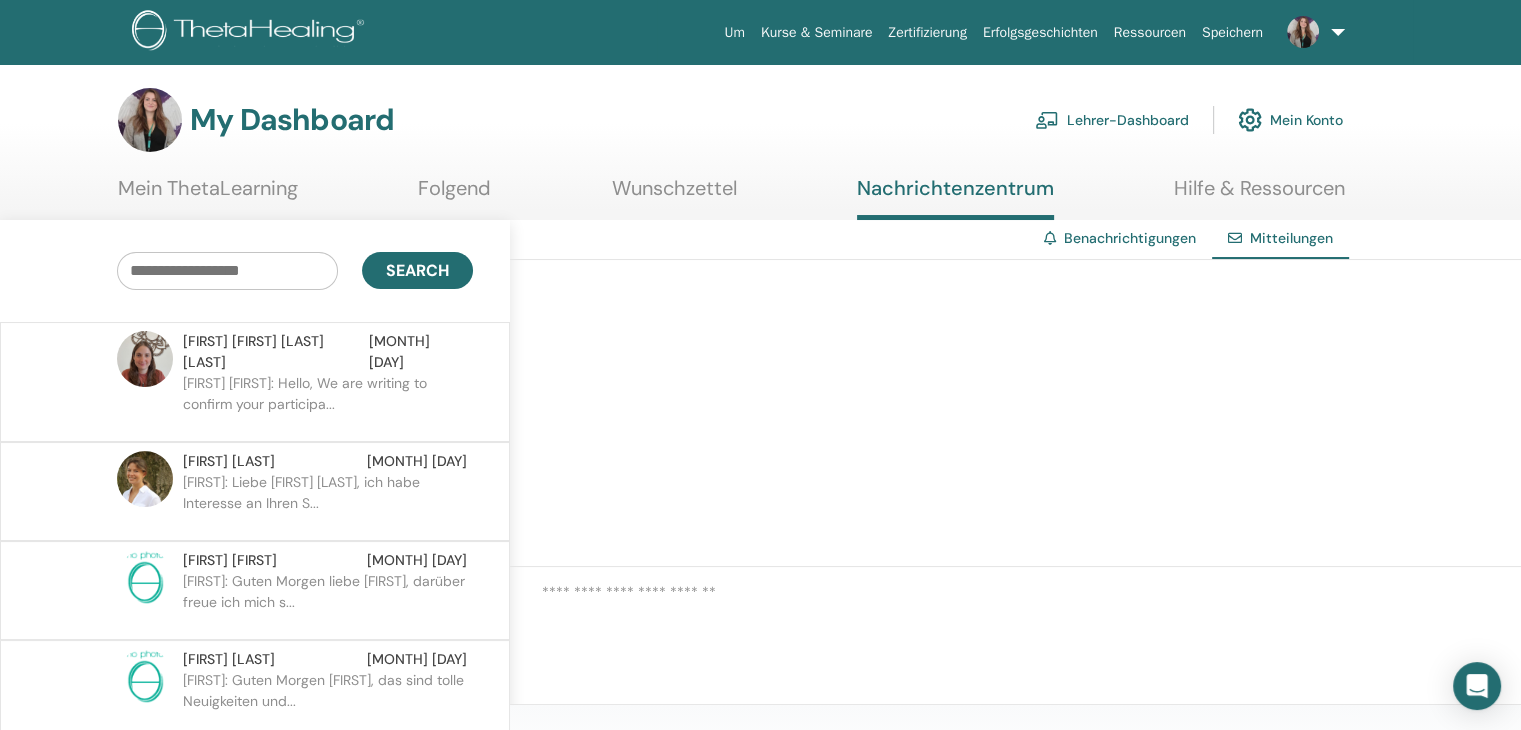 click on "[FIRST]: Liebe [FIRST] [LAST],
ich habe Interesse an Ihren S..." at bounding box center [328, 502] 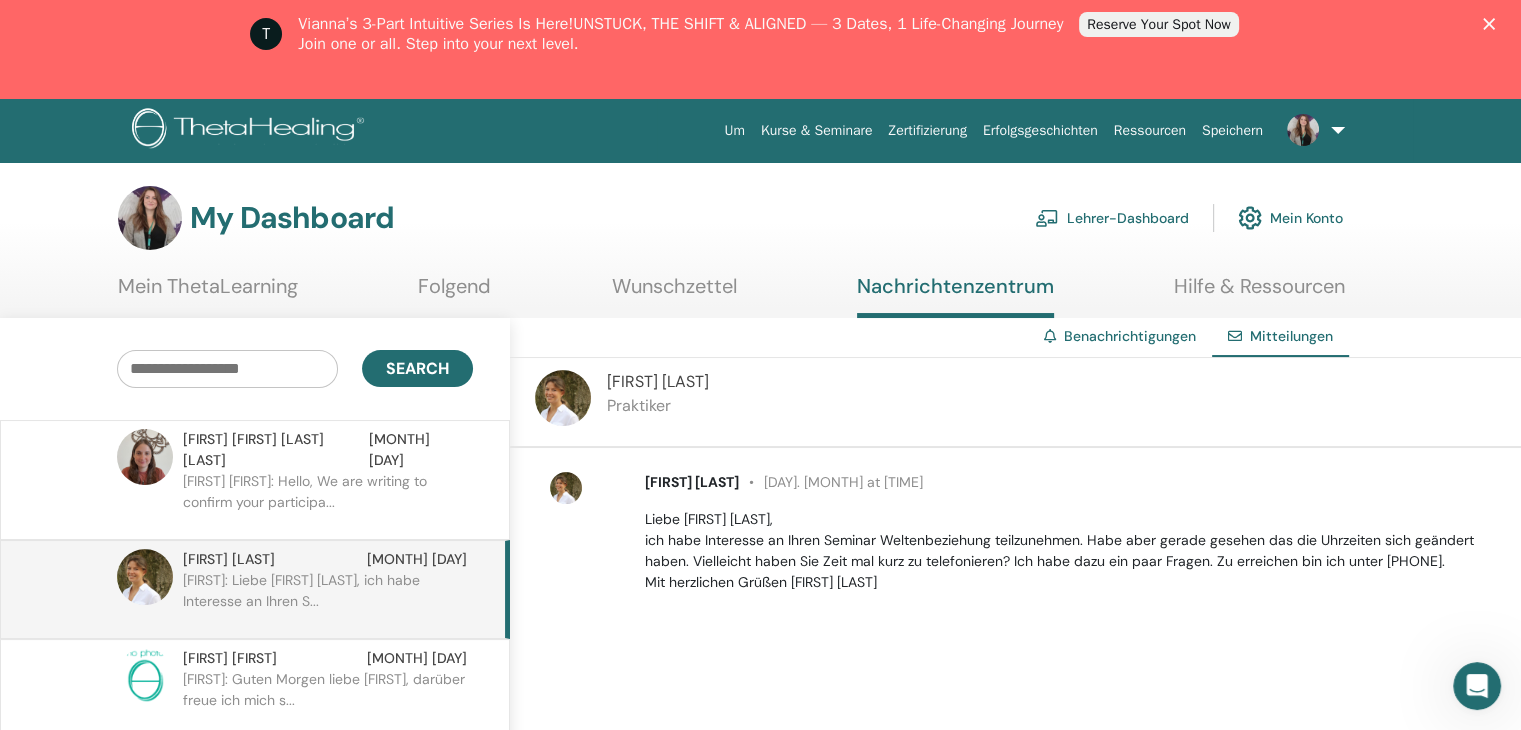 scroll, scrollTop: 0, scrollLeft: 0, axis: both 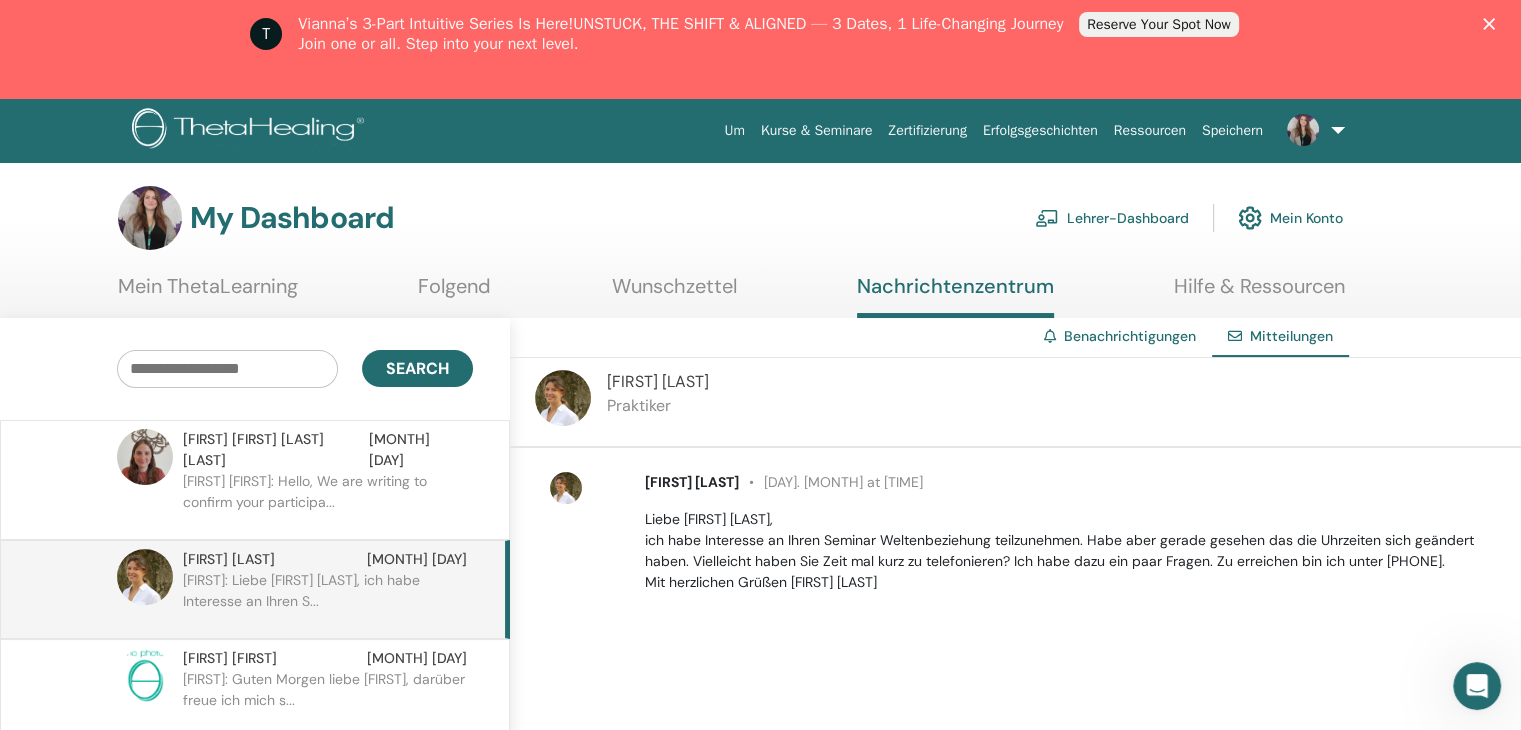 click on "[FIRST] [FIRST]: Hello,
We are writing to confirm your participa..." at bounding box center [328, 501] 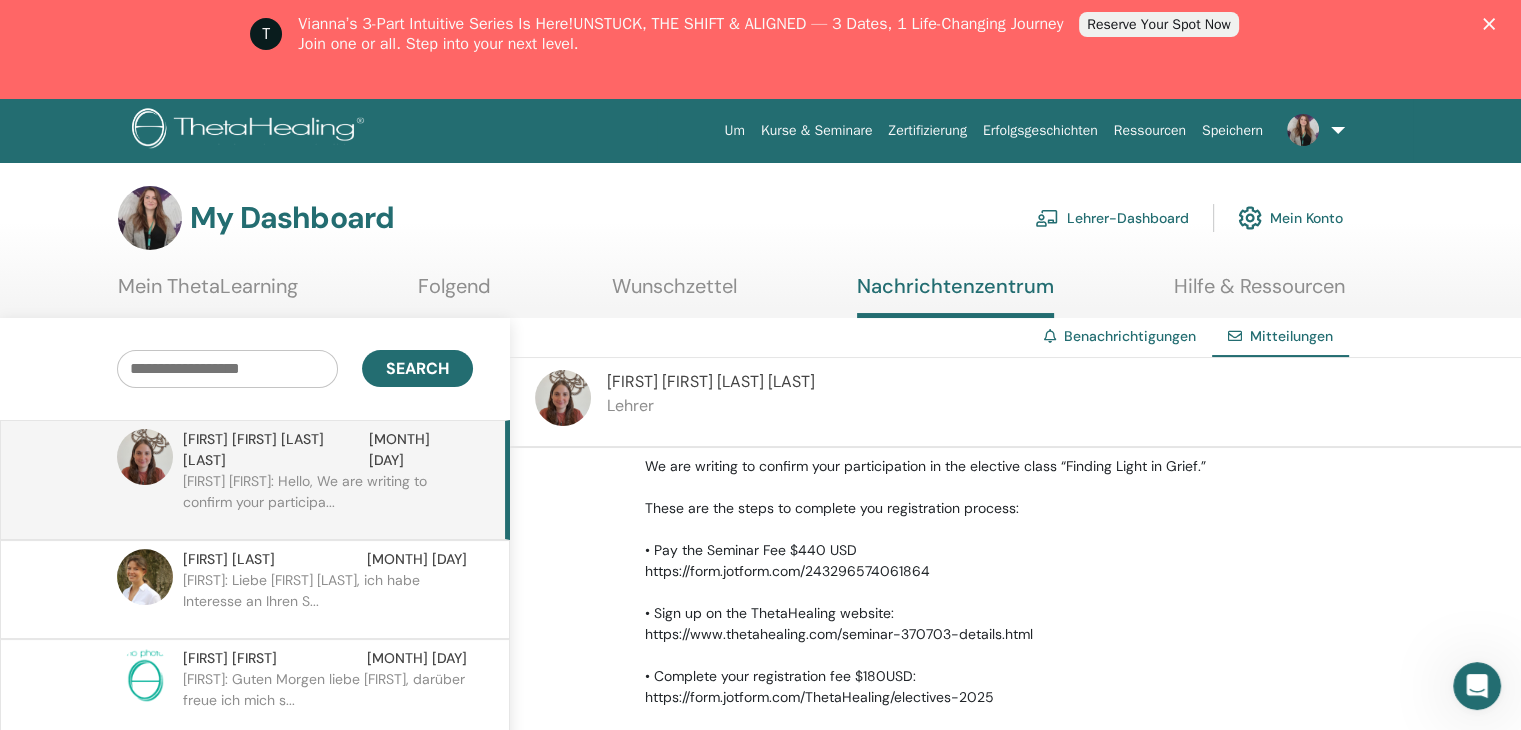 scroll, scrollTop: 94, scrollLeft: 0, axis: vertical 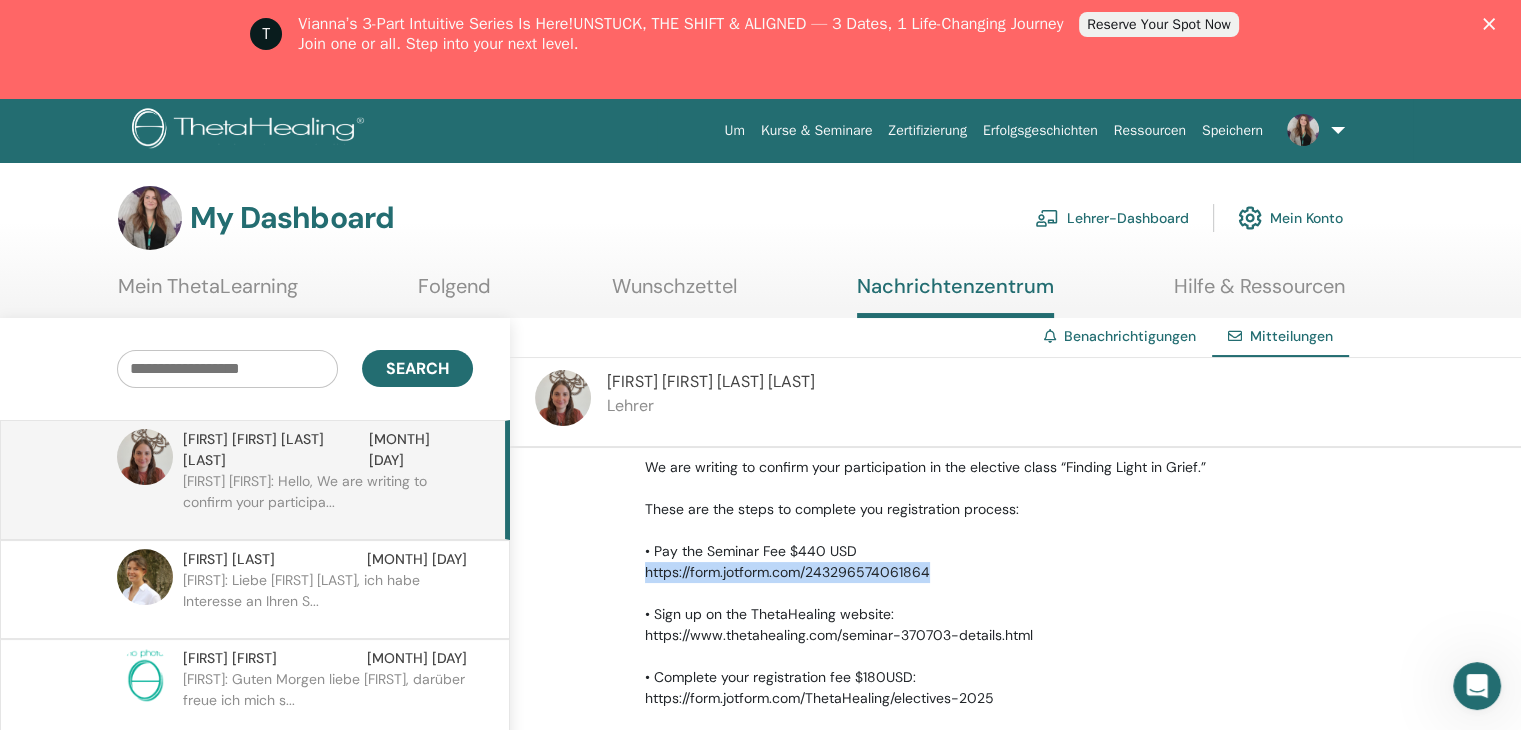 drag, startPoint x: 936, startPoint y: 568, endPoint x: 638, endPoint y: 577, distance: 298.13586 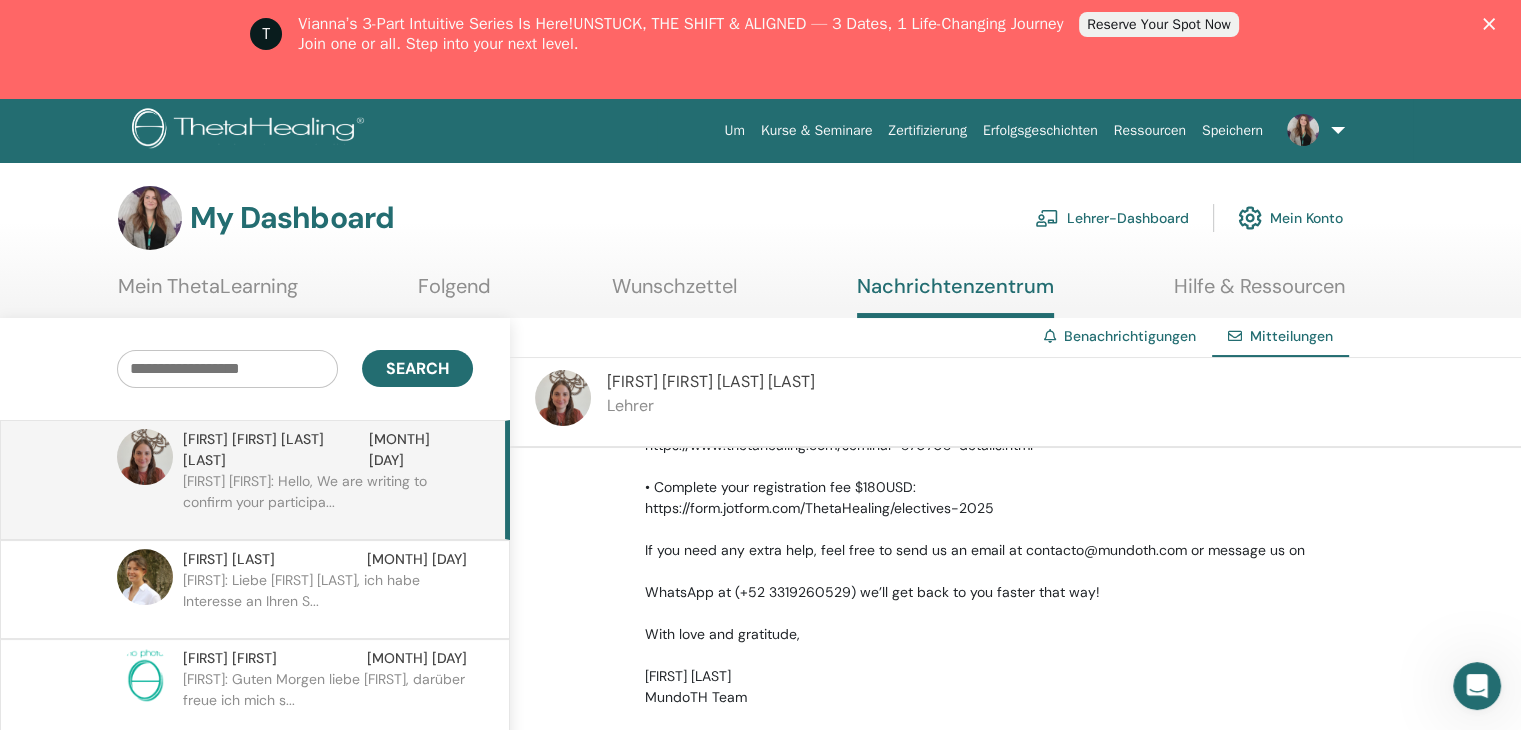 scroll, scrollTop: 294, scrollLeft: 0, axis: vertical 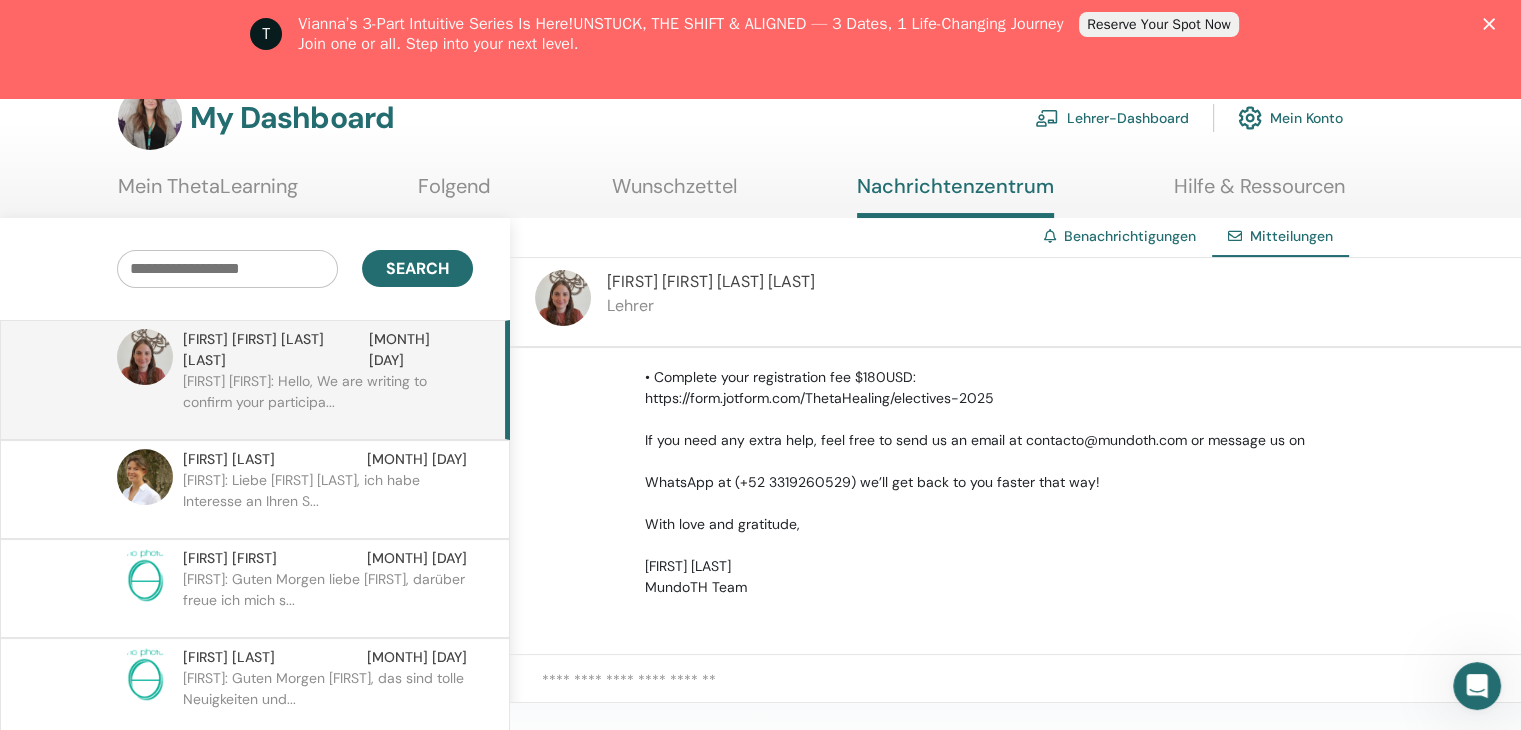 click at bounding box center [1031, 691] 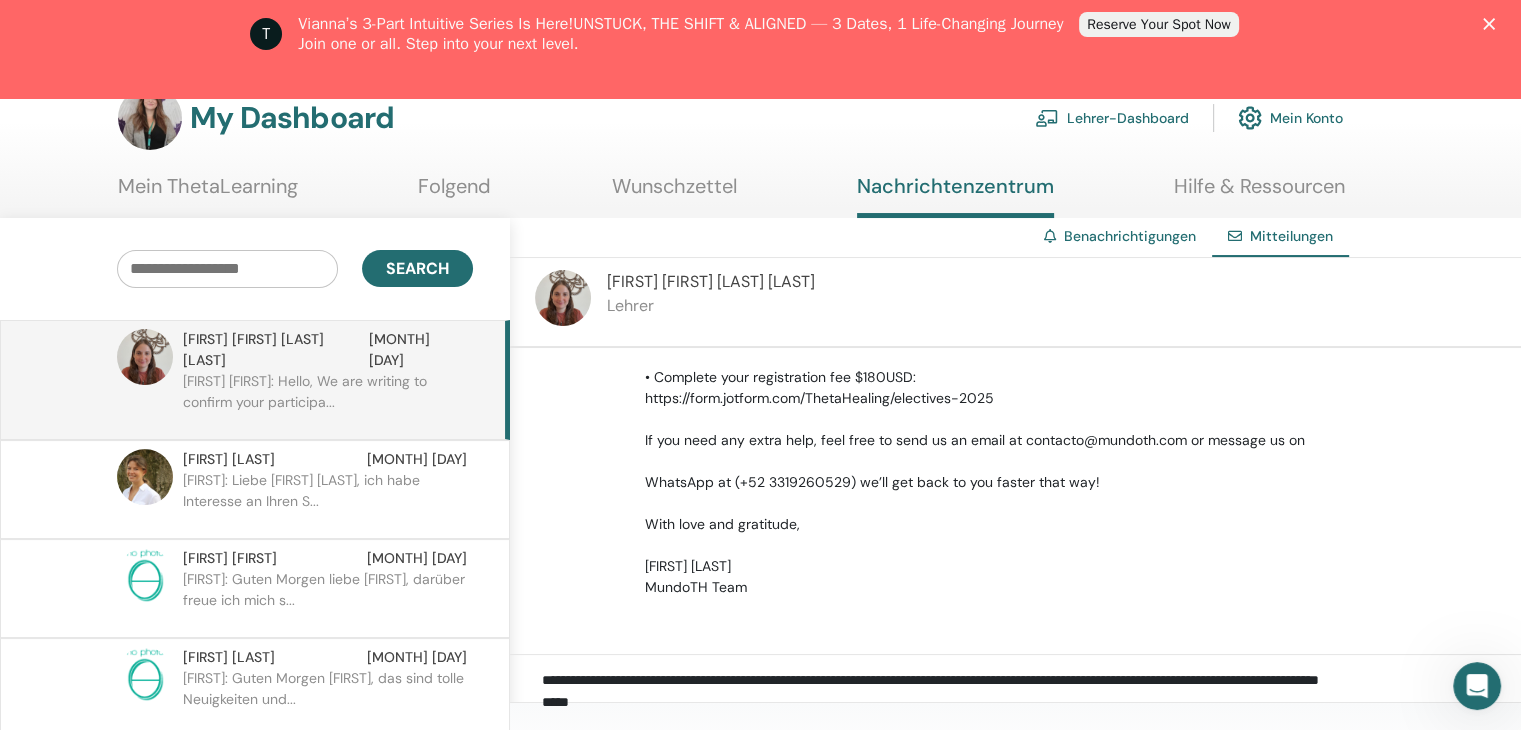 scroll, scrollTop: 0, scrollLeft: 0, axis: both 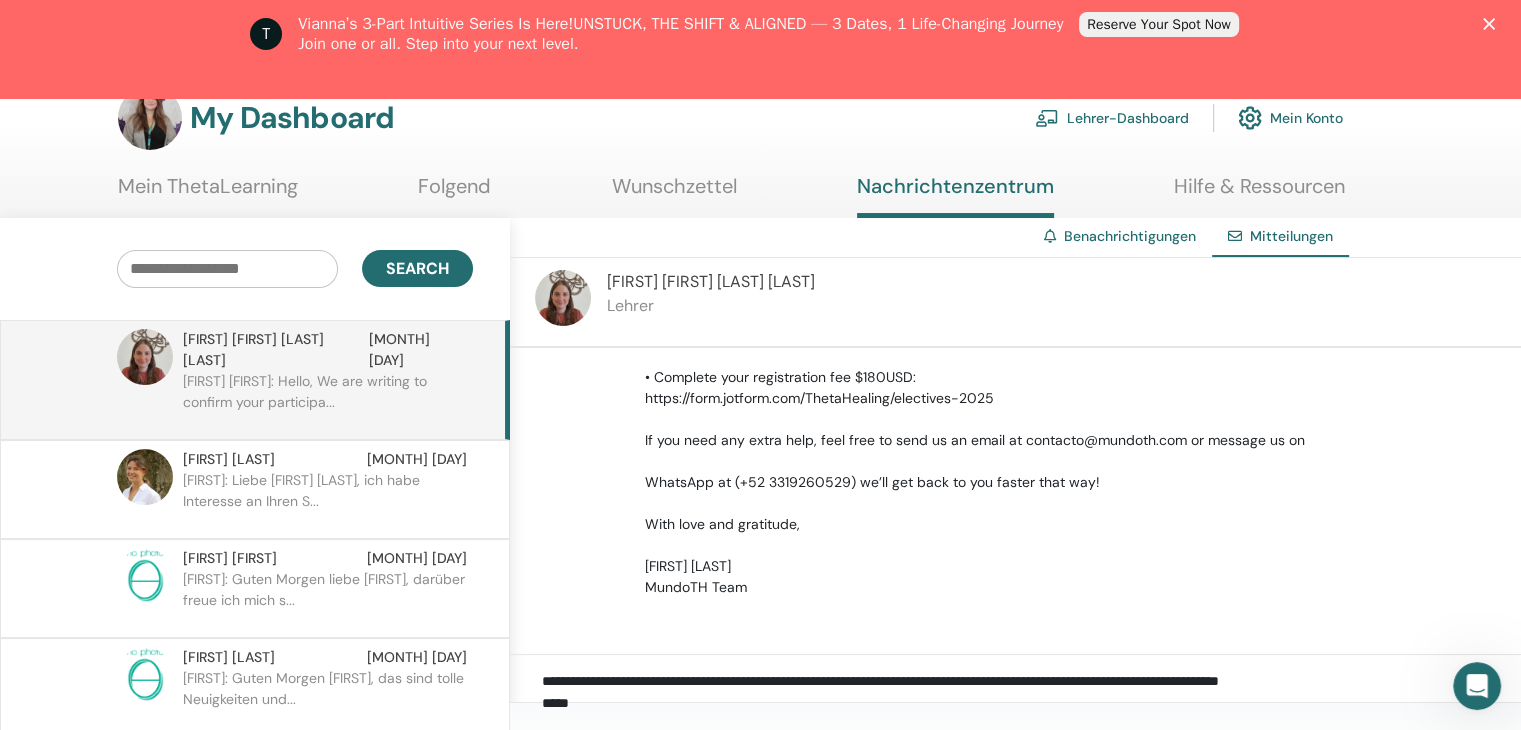 click on "**********" at bounding box center (1031, 691) 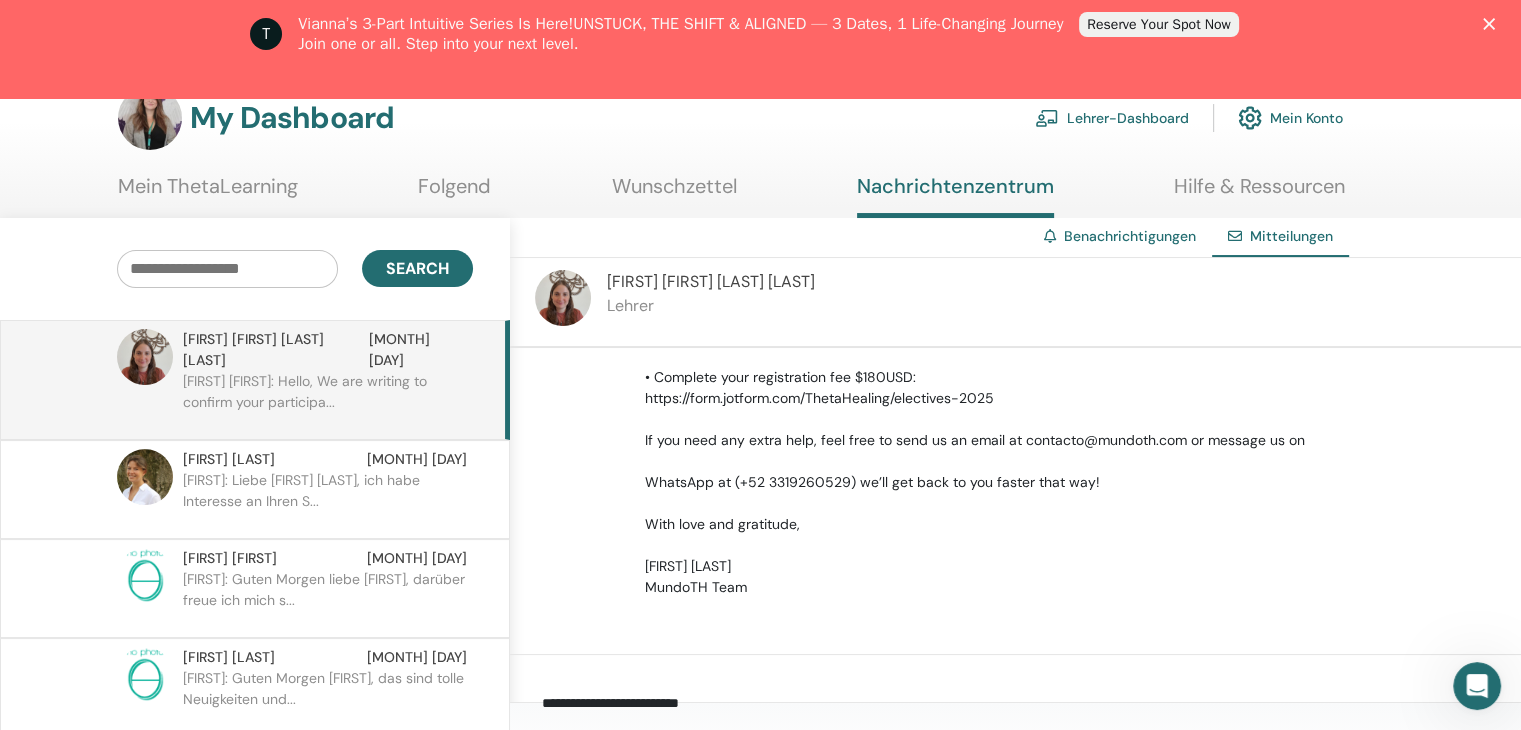 scroll, scrollTop: 65, scrollLeft: 0, axis: vertical 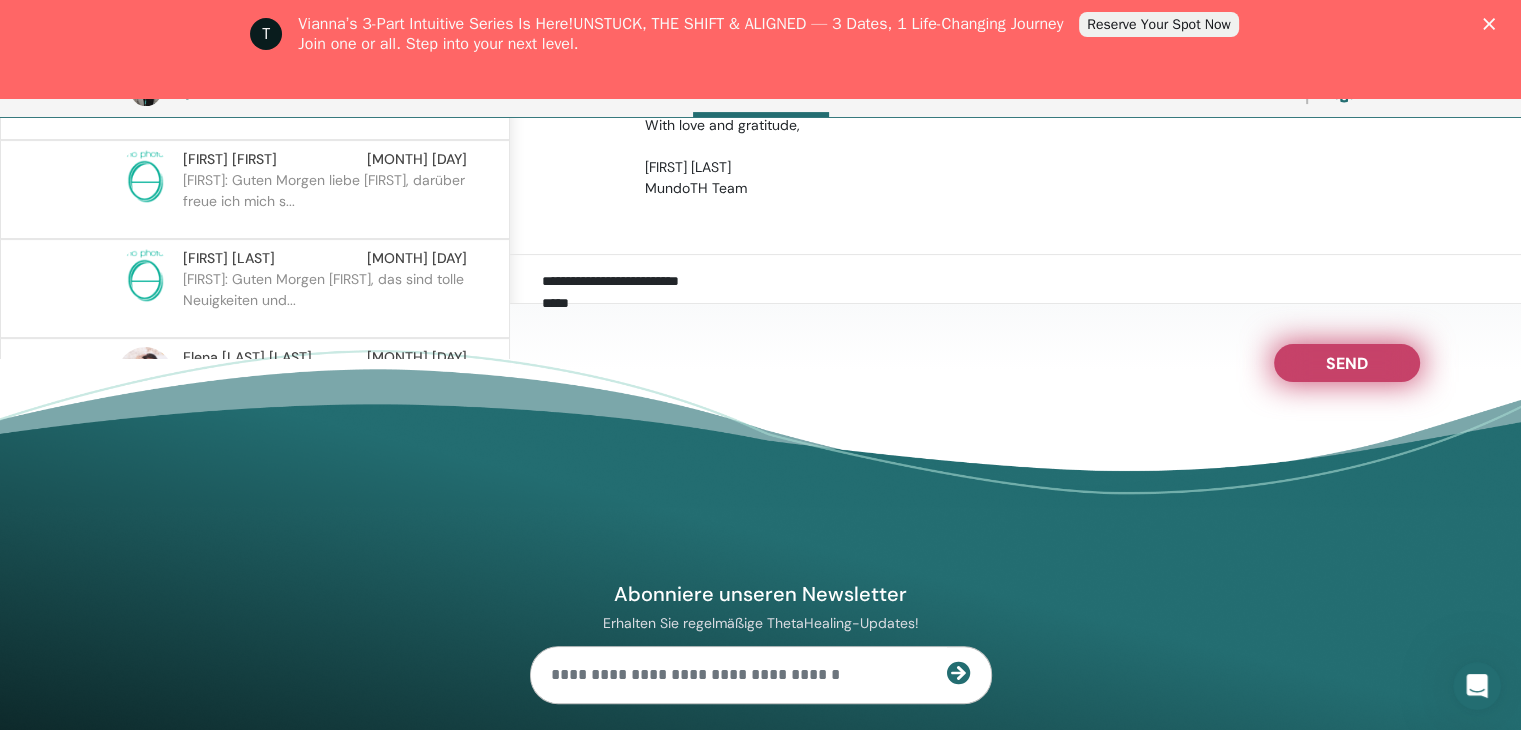 type on "**********" 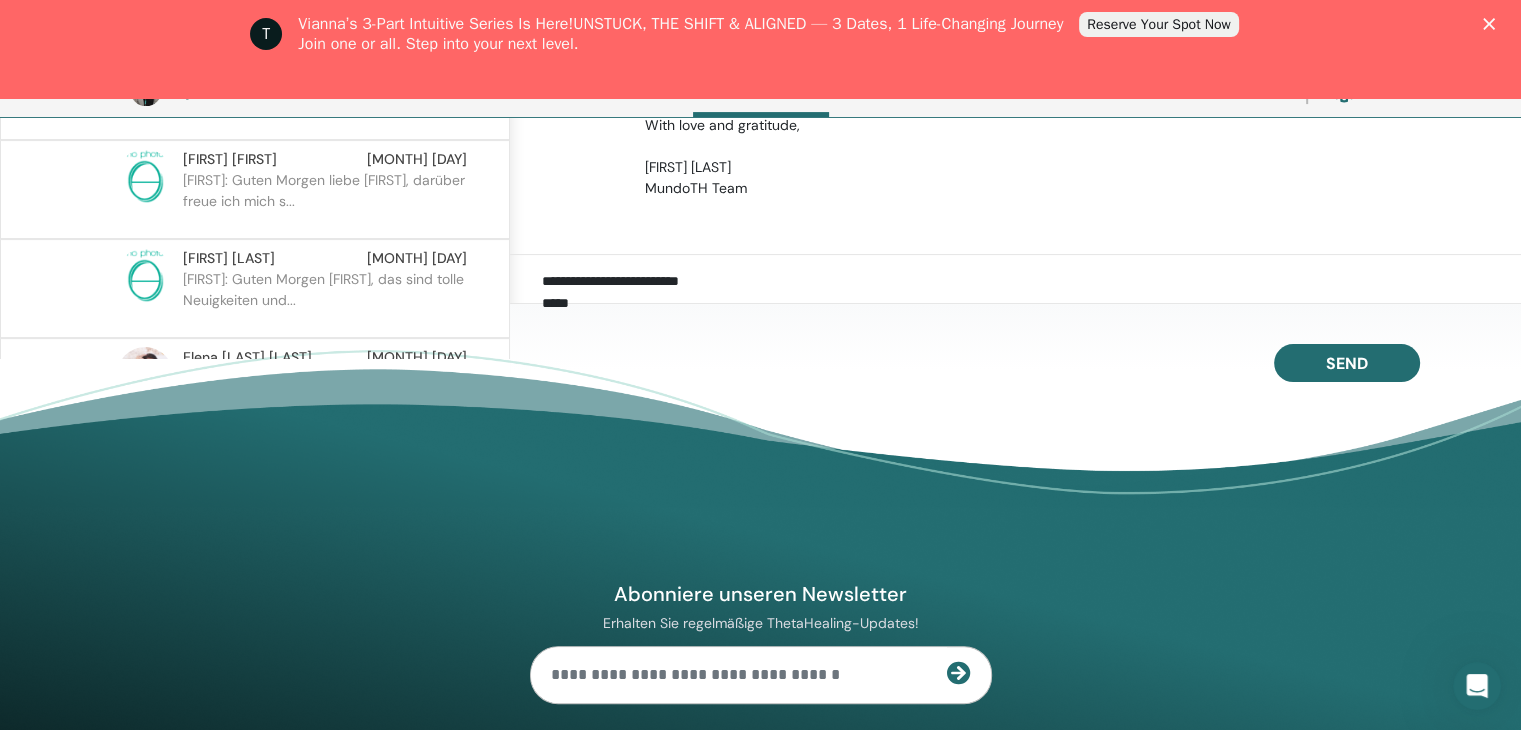 scroll, scrollTop: 487, scrollLeft: 0, axis: vertical 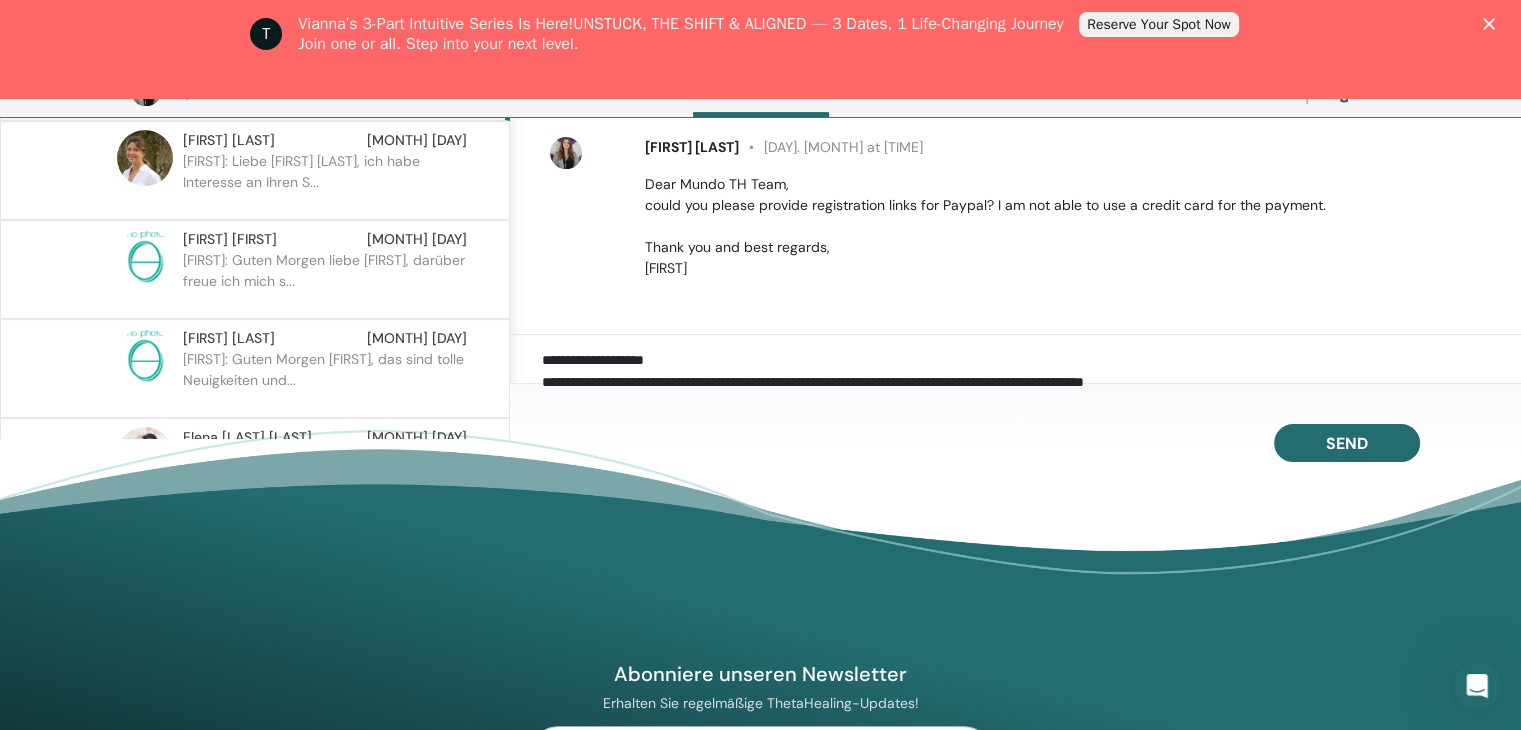 click 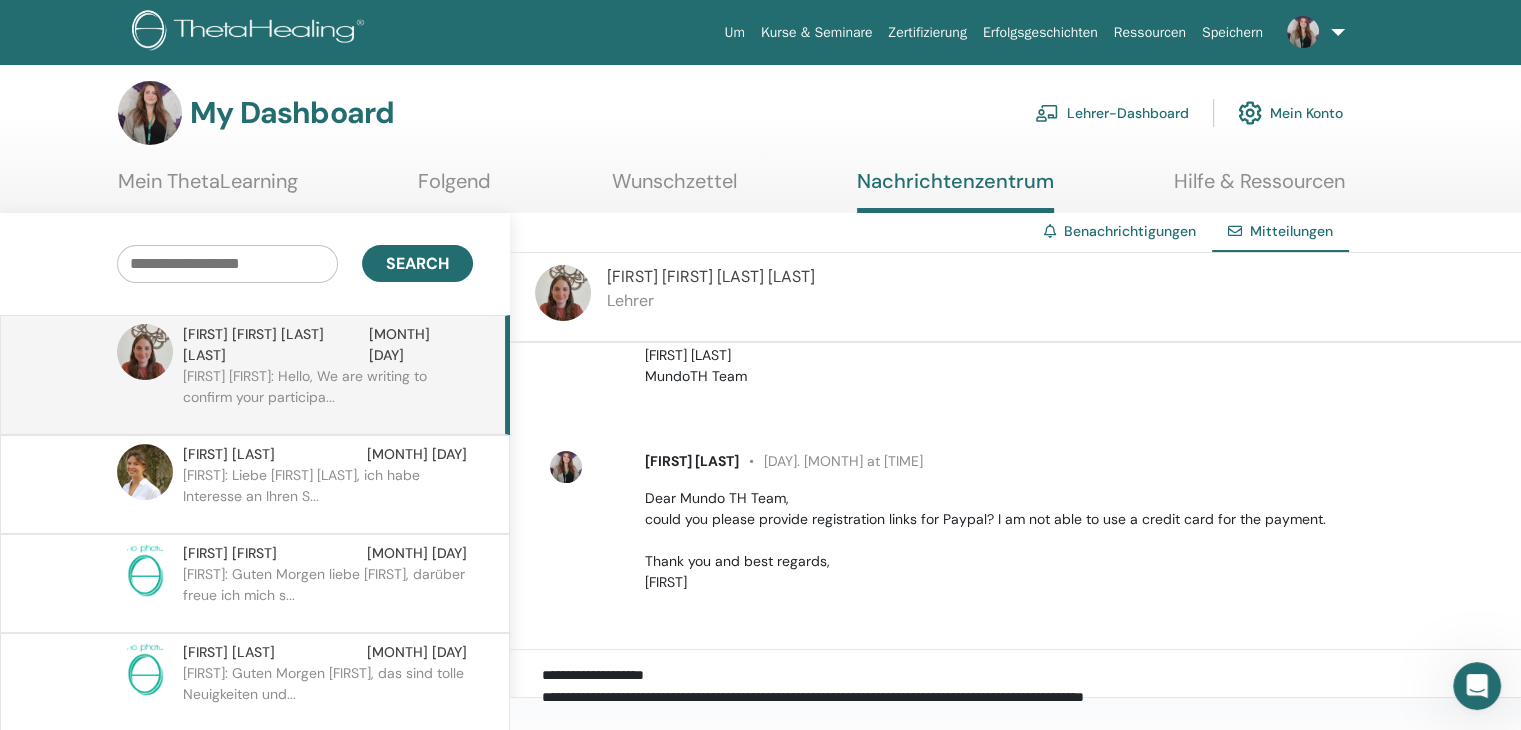 scroll, scrollTop: 0, scrollLeft: 0, axis: both 